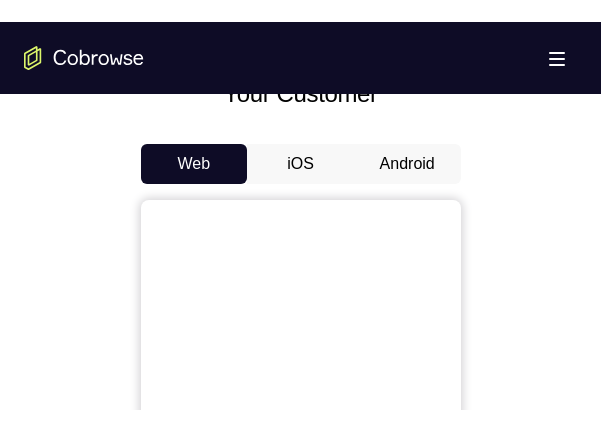 scroll, scrollTop: 900, scrollLeft: 0, axis: vertical 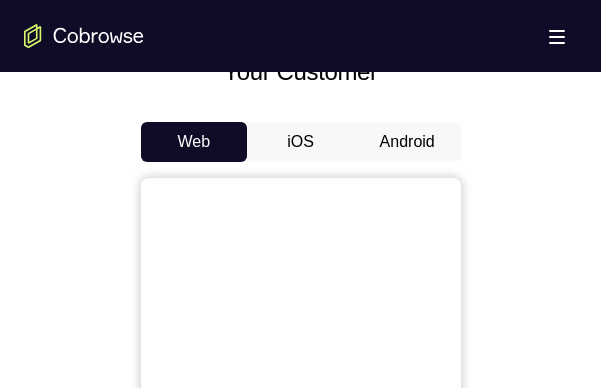 click on "Android" at bounding box center [407, 142] 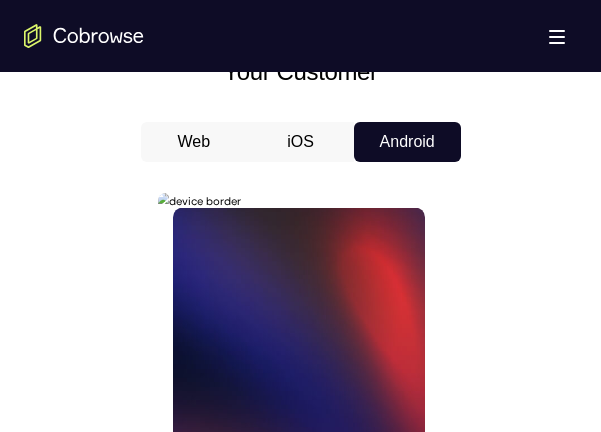 scroll, scrollTop: 1100, scrollLeft: 0, axis: vertical 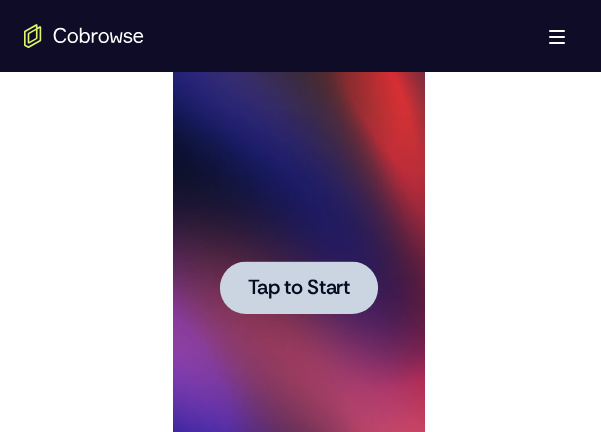 click on "Tap to Start" at bounding box center (299, 288) 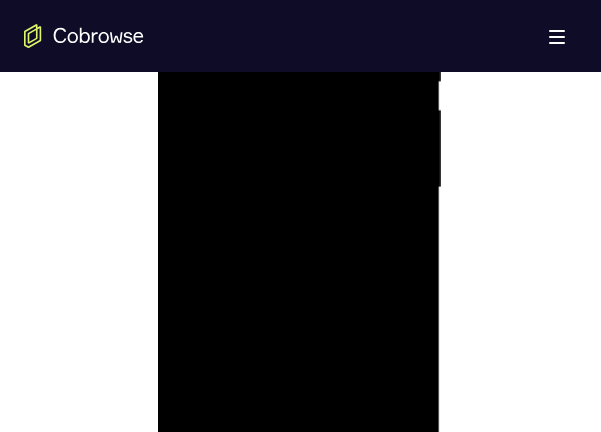 scroll, scrollTop: 1400, scrollLeft: 0, axis: vertical 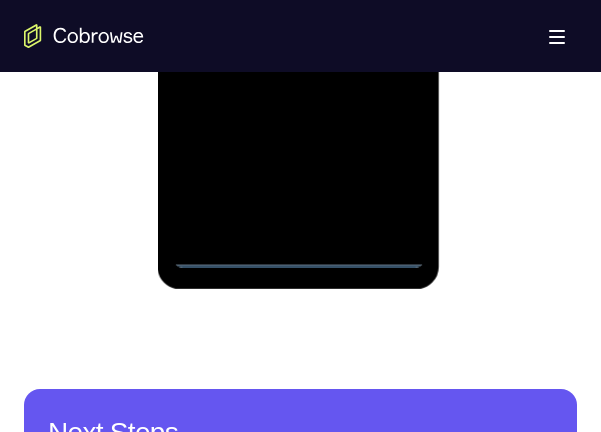 click at bounding box center (299, -12) 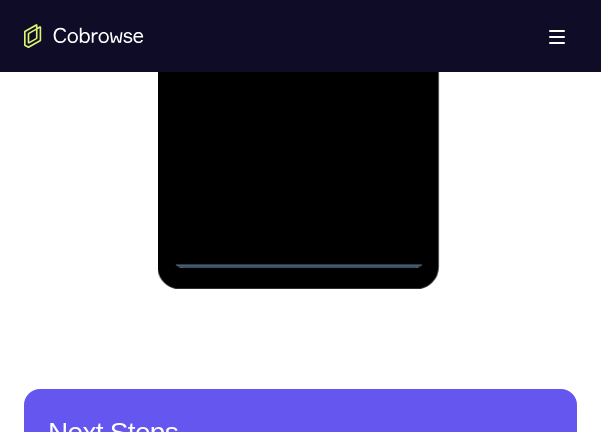 click at bounding box center [299, -12] 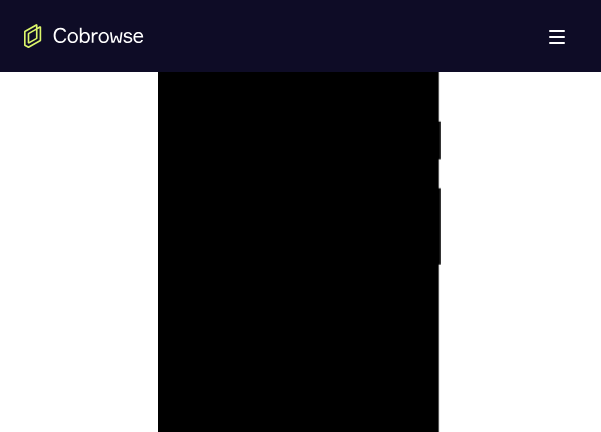 scroll, scrollTop: 1100, scrollLeft: 0, axis: vertical 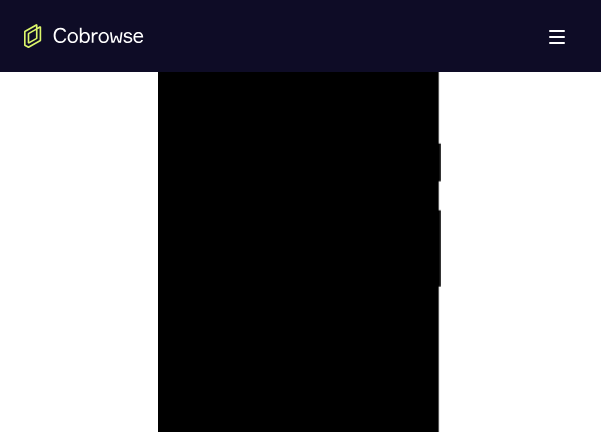click at bounding box center (299, 288) 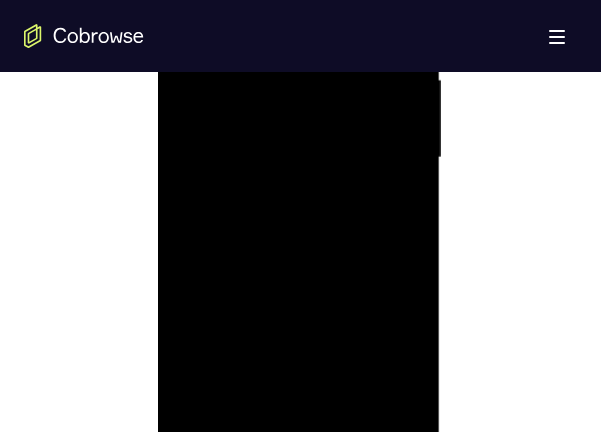 scroll, scrollTop: 1300, scrollLeft: 0, axis: vertical 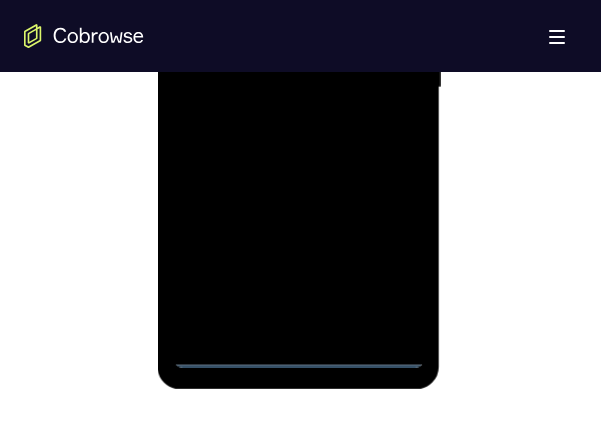 click at bounding box center [299, 88] 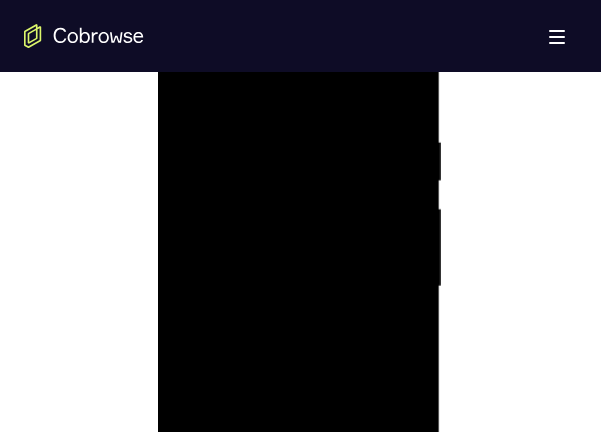 scroll, scrollTop: 1100, scrollLeft: 0, axis: vertical 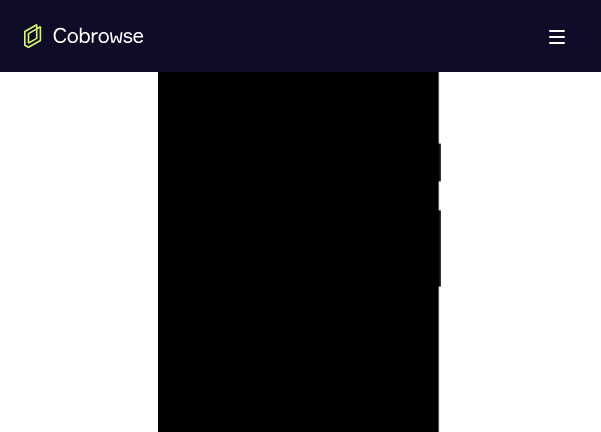 click at bounding box center [299, 288] 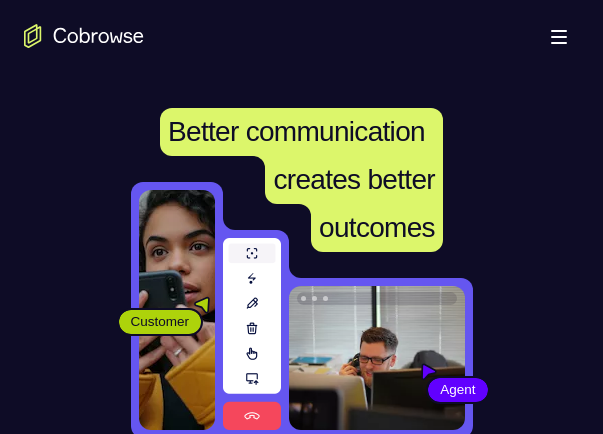 scroll, scrollTop: 300, scrollLeft: 0, axis: vertical 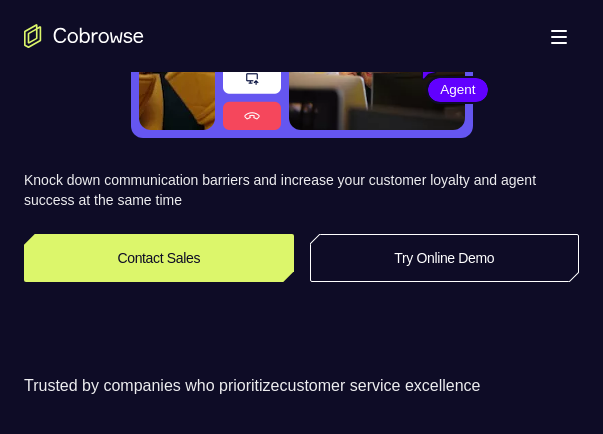 click on "Try Online Demo" at bounding box center (445, 258) 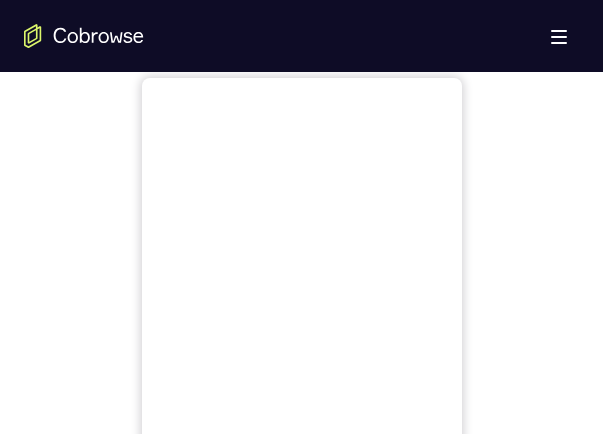 scroll, scrollTop: 900, scrollLeft: 0, axis: vertical 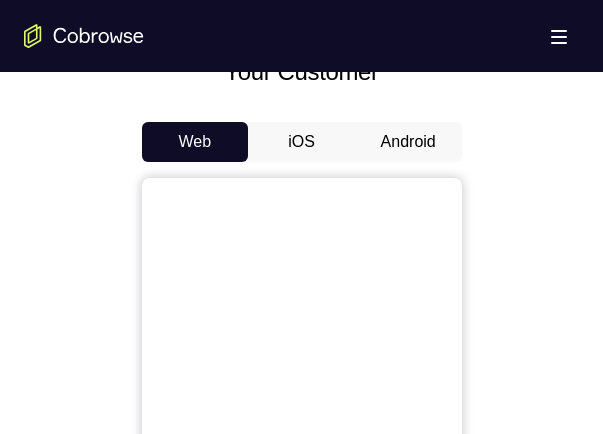 click on "Android" at bounding box center (408, 142) 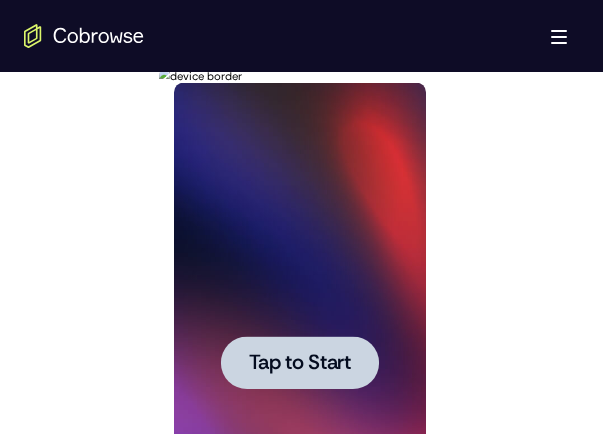 scroll, scrollTop: 1100, scrollLeft: 0, axis: vertical 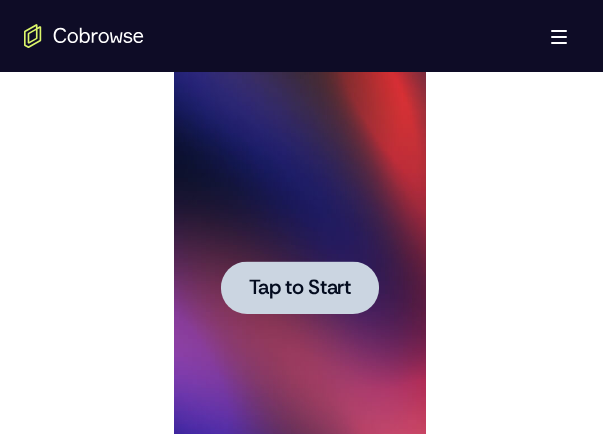 click on "Tap to Start" at bounding box center (300, 288) 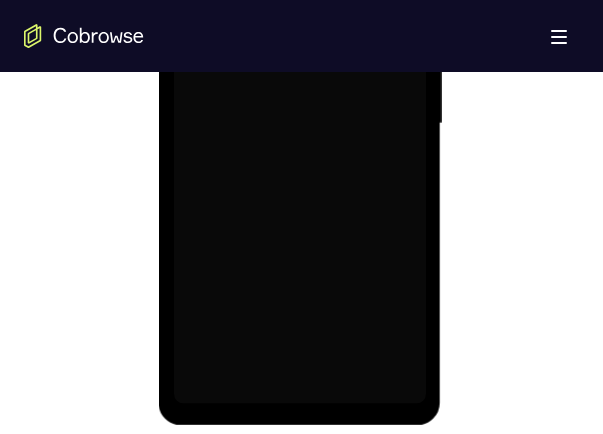scroll, scrollTop: 1300, scrollLeft: 0, axis: vertical 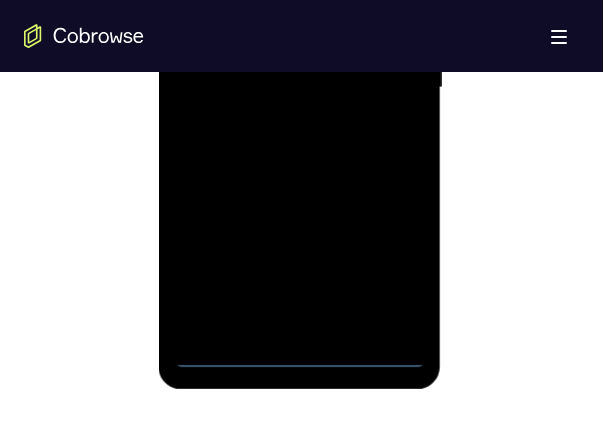 click at bounding box center (300, 88) 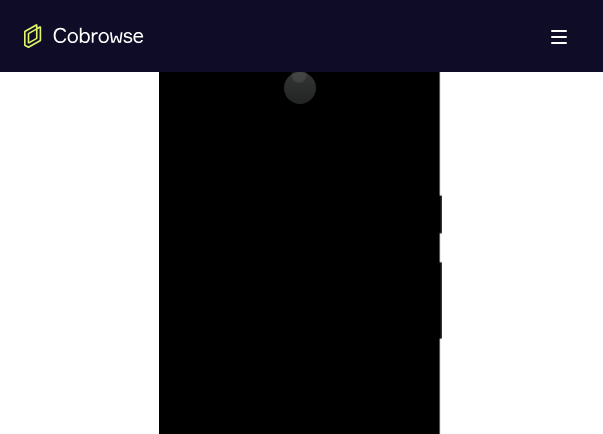 scroll, scrollTop: 1000, scrollLeft: 0, axis: vertical 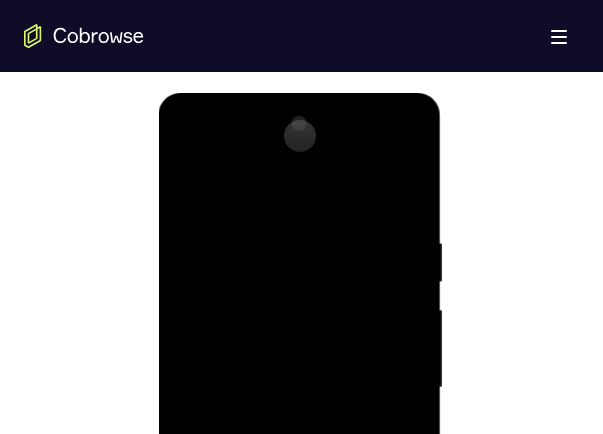 drag, startPoint x: 296, startPoint y: 196, endPoint x: 280, endPoint y: 177, distance: 24.839485 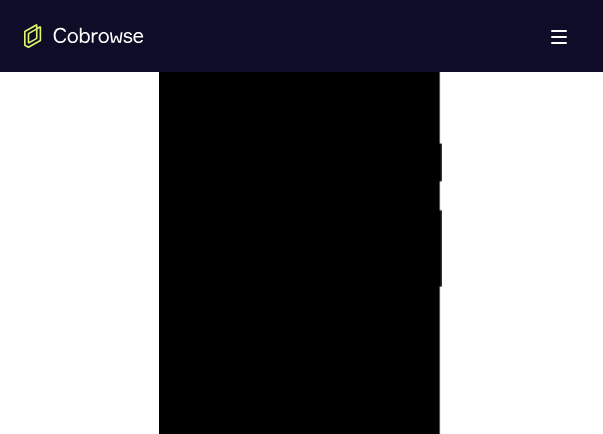 click at bounding box center (300, 288) 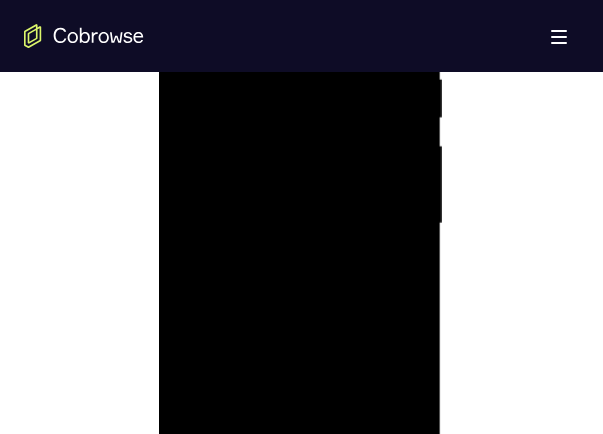scroll, scrollTop: 1200, scrollLeft: 0, axis: vertical 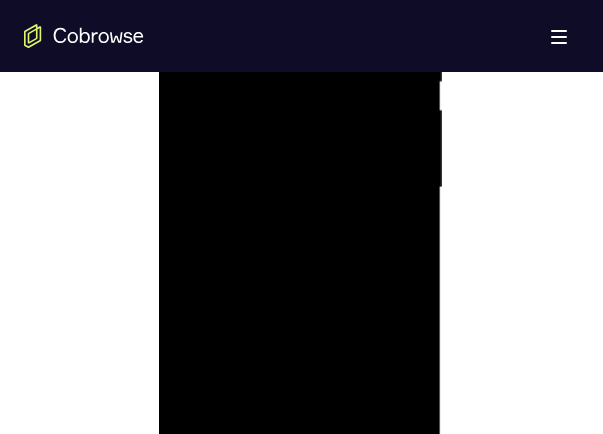 click at bounding box center (300, 188) 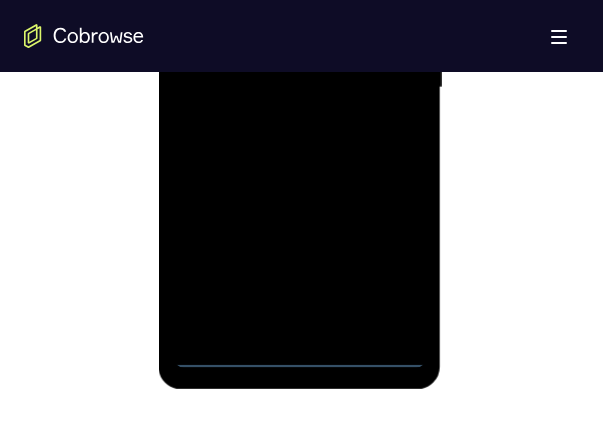 click at bounding box center [300, 88] 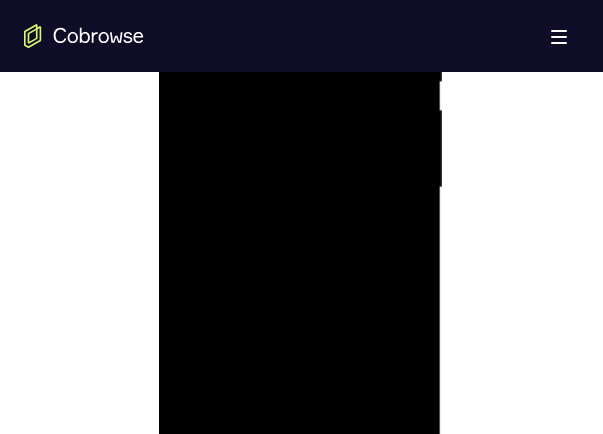 click at bounding box center (300, 188) 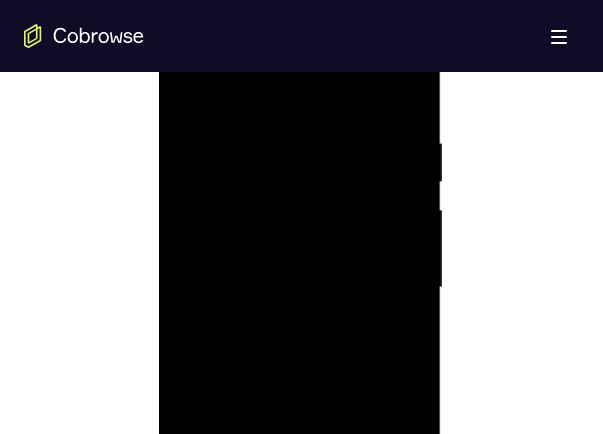 click at bounding box center [300, 288] 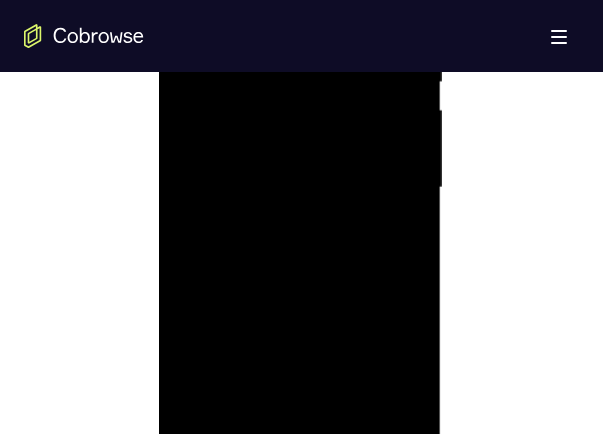 click at bounding box center (300, 188) 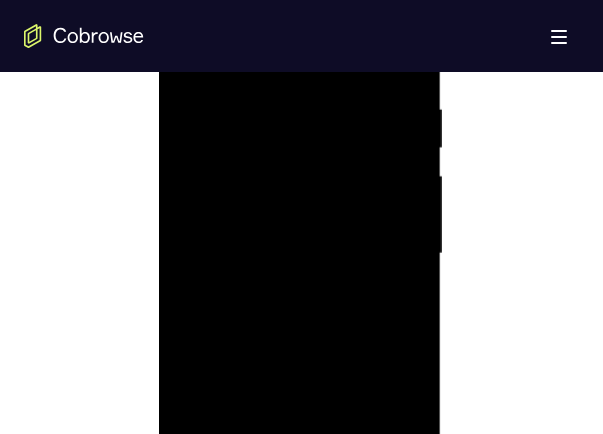 scroll, scrollTop: 1100, scrollLeft: 0, axis: vertical 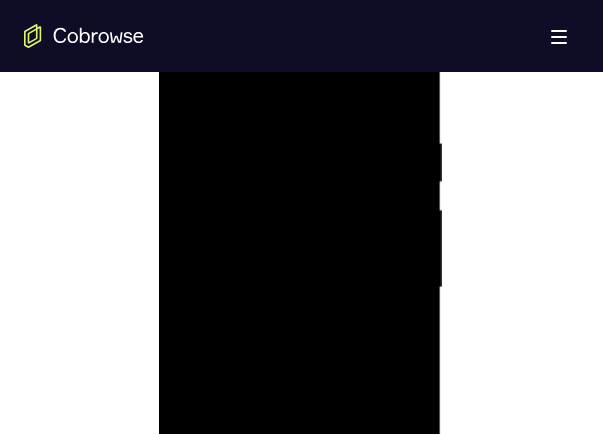 click at bounding box center [300, 288] 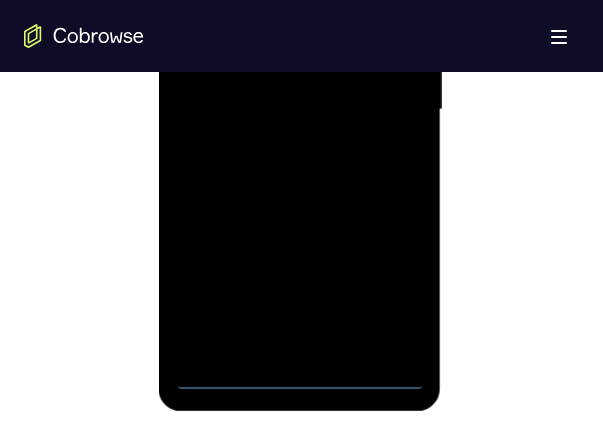 scroll, scrollTop: 1300, scrollLeft: 0, axis: vertical 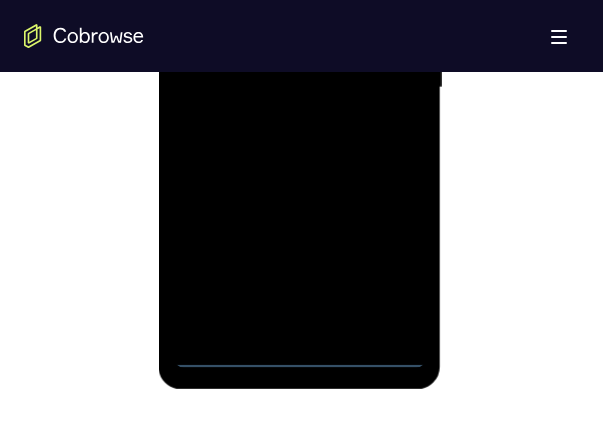 drag, startPoint x: 294, startPoint y: 271, endPoint x: 263, endPoint y: -18, distance: 290.65787 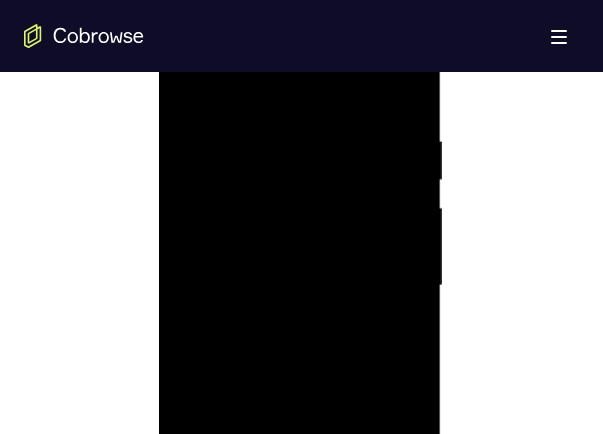 scroll, scrollTop: 1100, scrollLeft: 0, axis: vertical 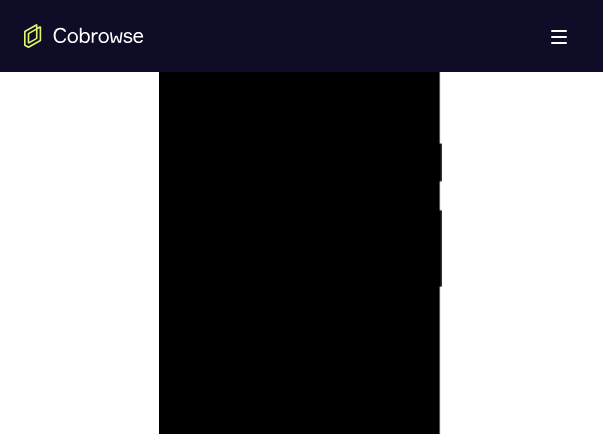 click at bounding box center (300, 288) 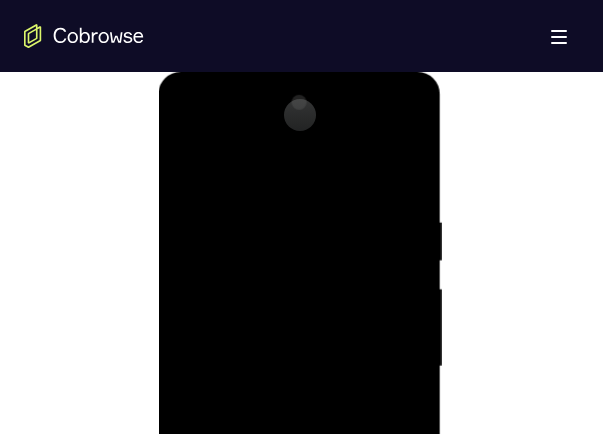 scroll, scrollTop: 1000, scrollLeft: 0, axis: vertical 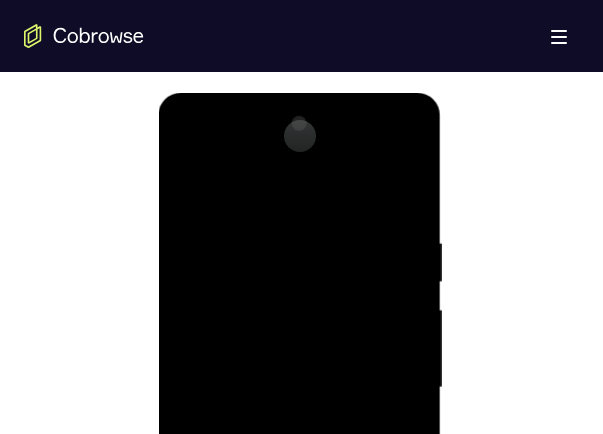 click at bounding box center (300, 388) 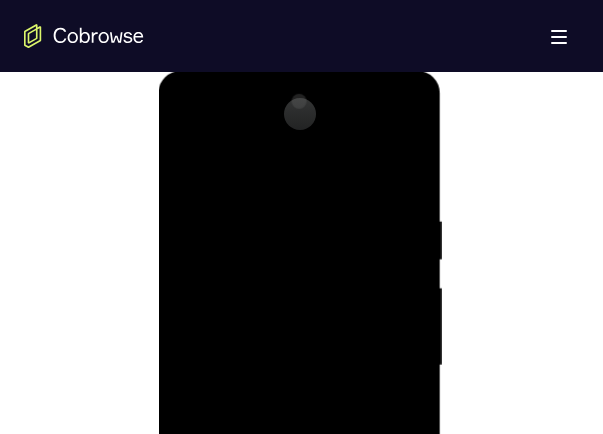 scroll, scrollTop: 1000, scrollLeft: 0, axis: vertical 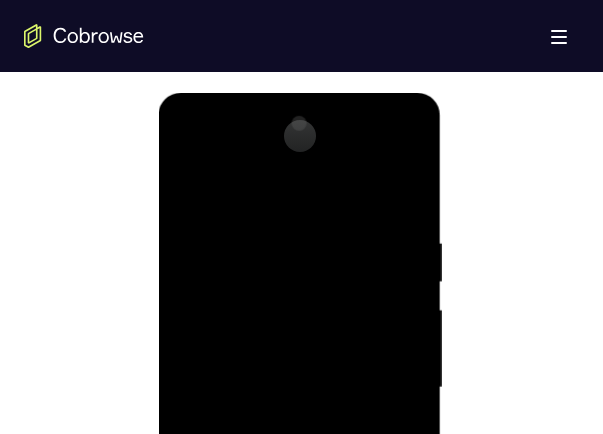 click at bounding box center (300, 388) 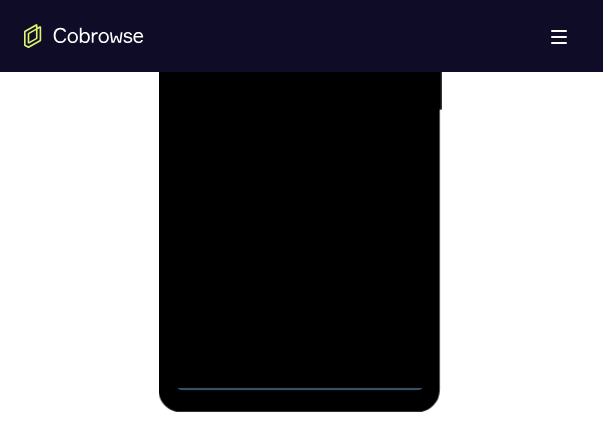 scroll, scrollTop: 1300, scrollLeft: 0, axis: vertical 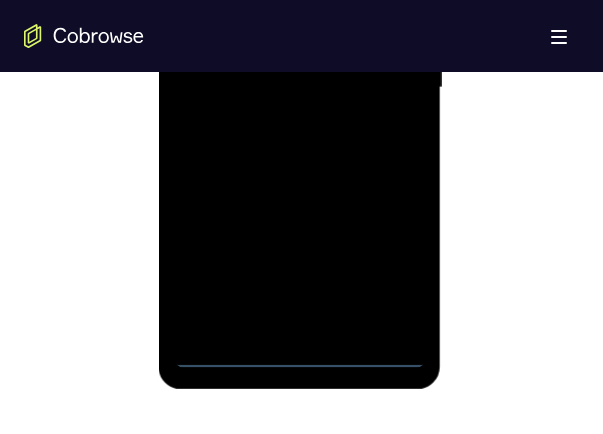 click at bounding box center (300, 88) 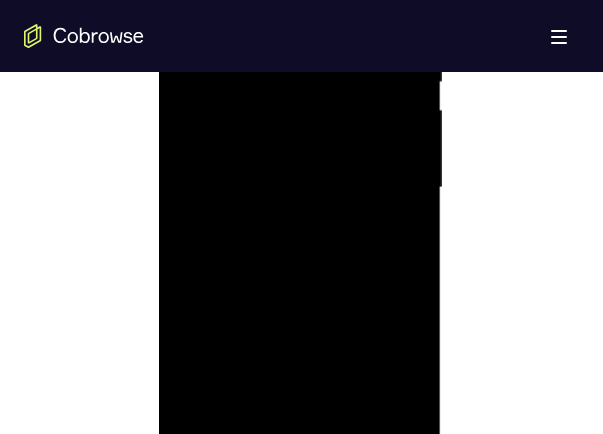 scroll, scrollTop: 1100, scrollLeft: 0, axis: vertical 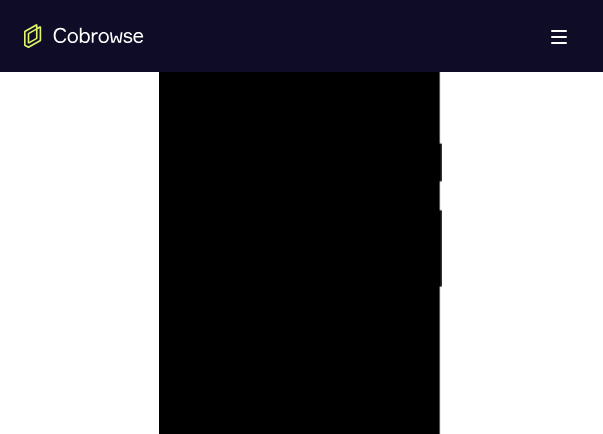 click at bounding box center (300, 288) 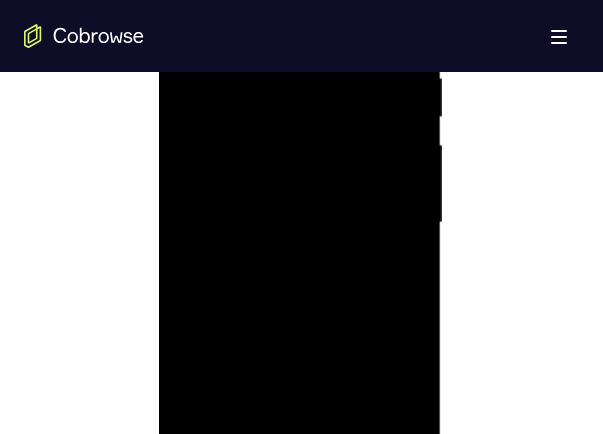 scroll, scrollTop: 1200, scrollLeft: 0, axis: vertical 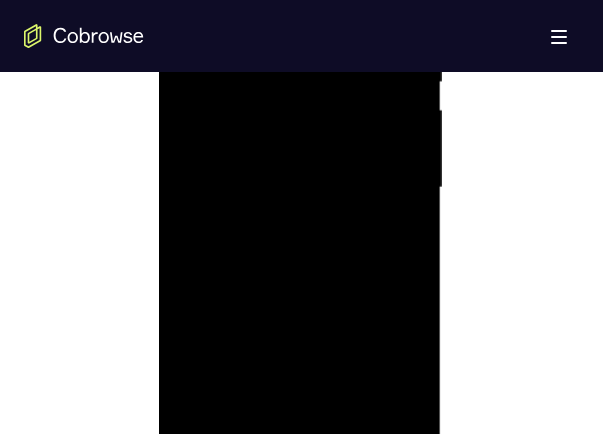 click at bounding box center [300, 188] 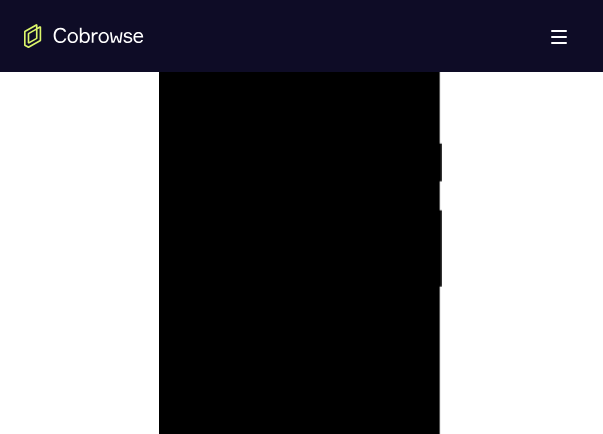 scroll, scrollTop: 1000, scrollLeft: 0, axis: vertical 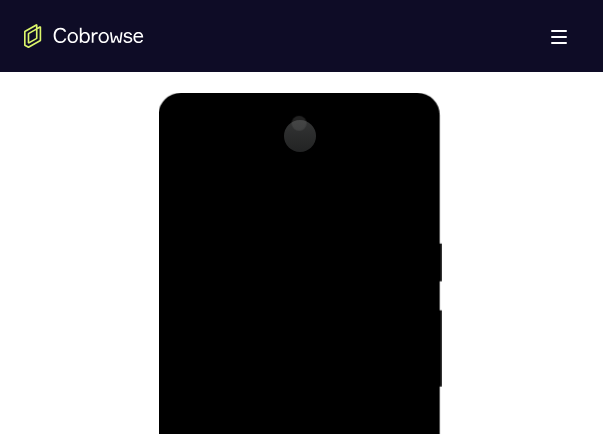 click at bounding box center (300, 388) 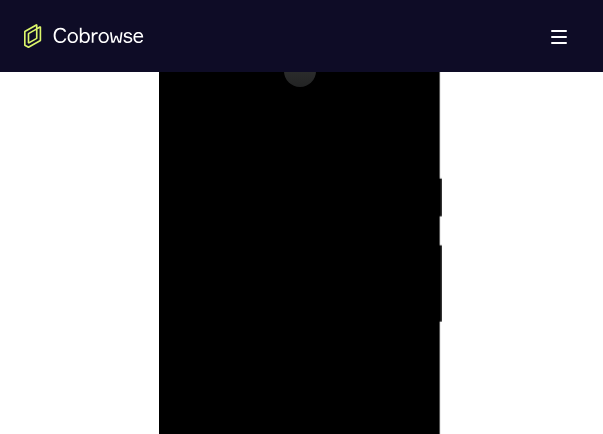 scroll, scrollTop: 1100, scrollLeft: 0, axis: vertical 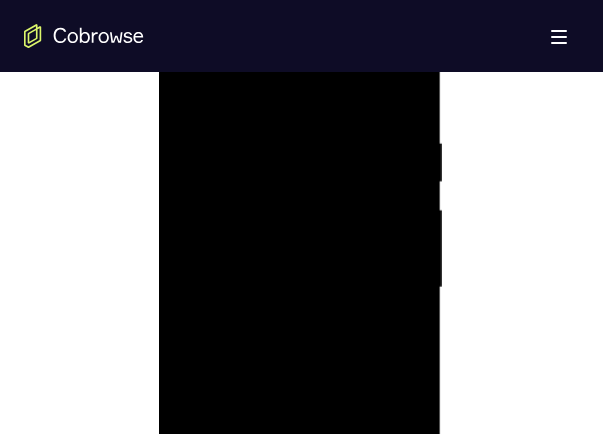 click at bounding box center [300, 288] 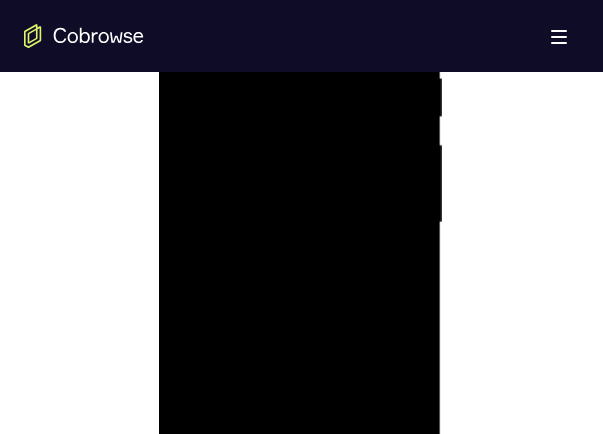 scroll, scrollTop: 1200, scrollLeft: 0, axis: vertical 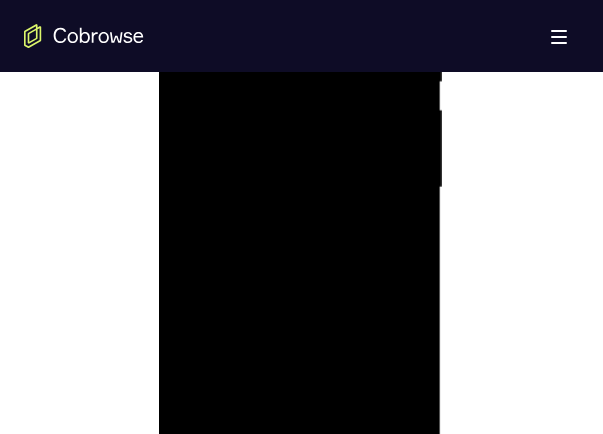 click at bounding box center (300, 188) 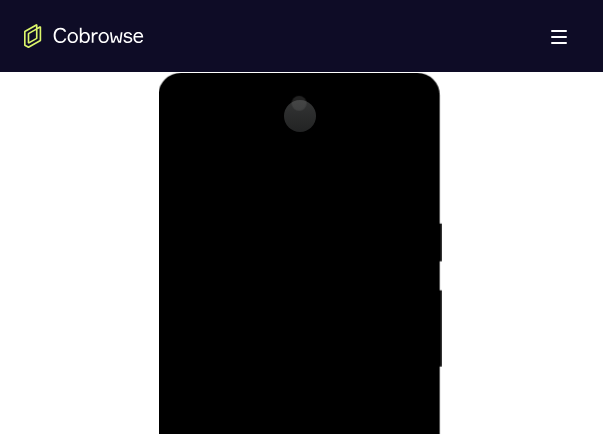 scroll, scrollTop: 1000, scrollLeft: 0, axis: vertical 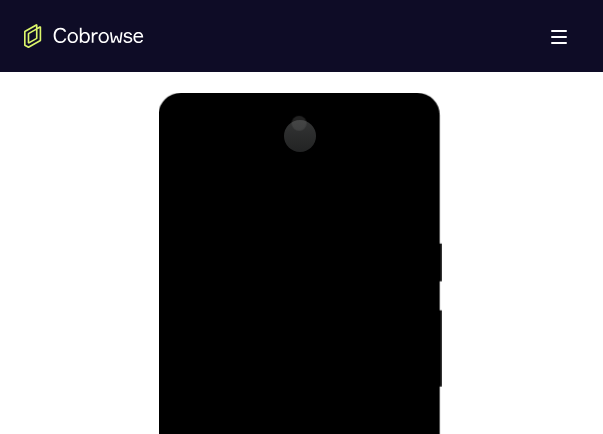 click at bounding box center (300, 388) 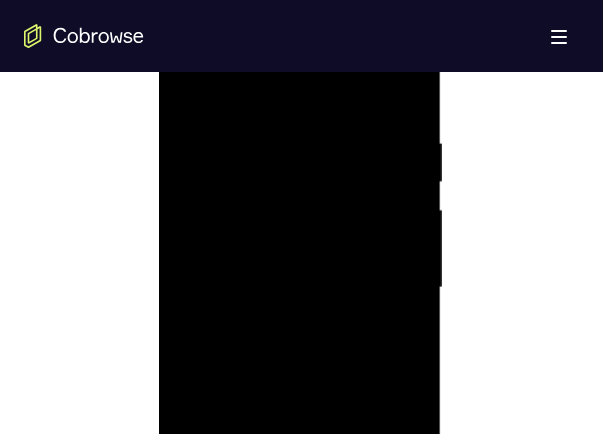 scroll, scrollTop: 1200, scrollLeft: 0, axis: vertical 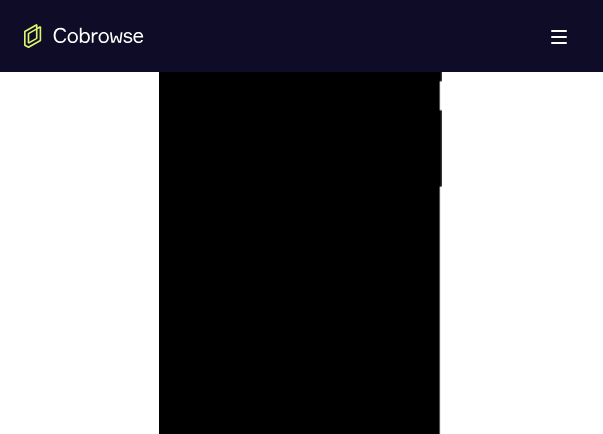 click at bounding box center (300, 188) 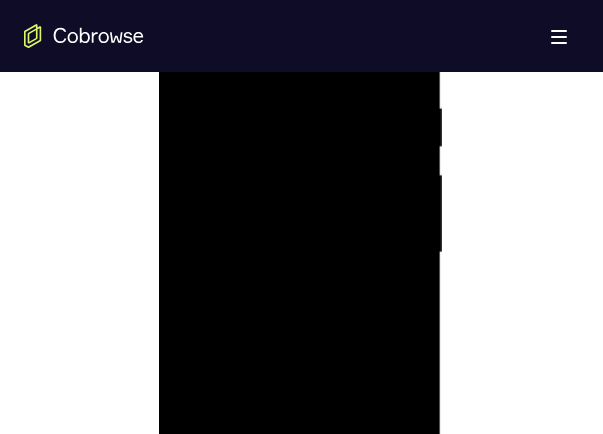 scroll, scrollTop: 1100, scrollLeft: 0, axis: vertical 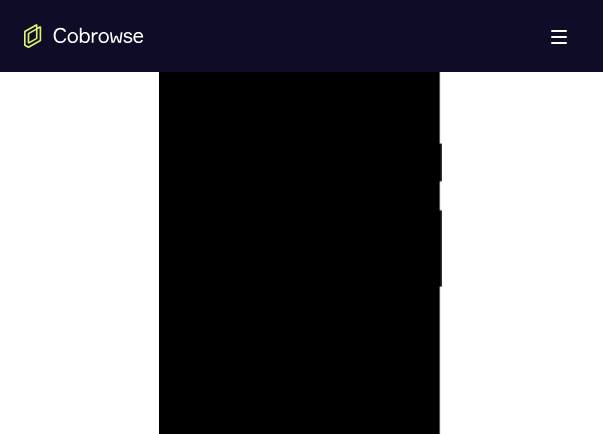 click at bounding box center (300, 288) 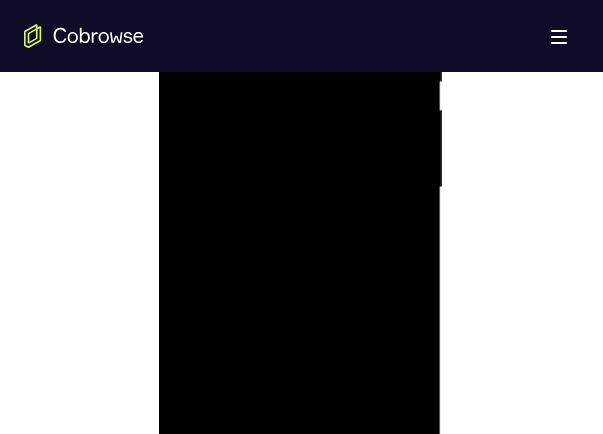 click at bounding box center (300, 188) 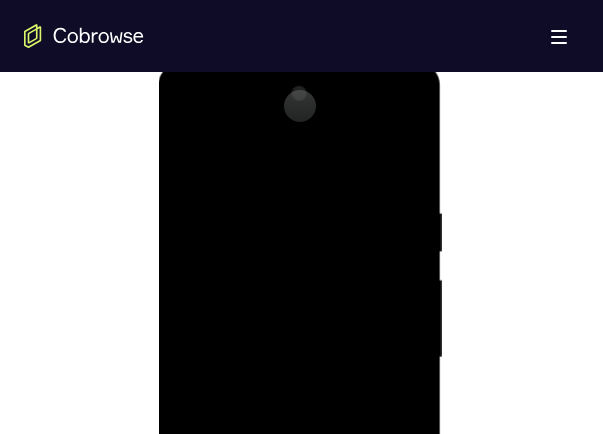 scroll, scrollTop: 1000, scrollLeft: 0, axis: vertical 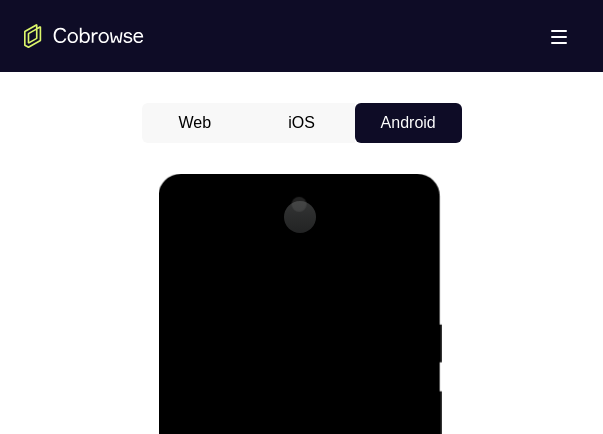 click at bounding box center [300, 472] 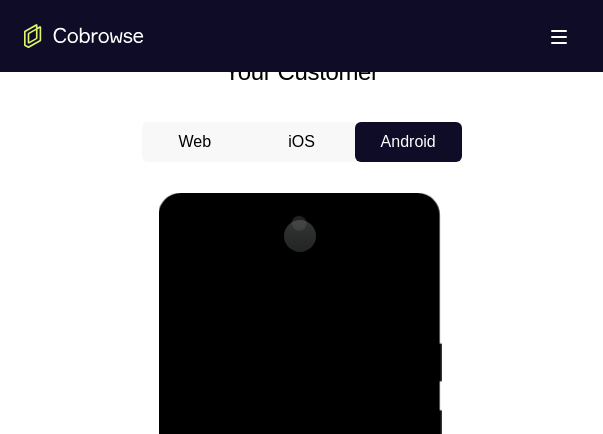 click at bounding box center [300, 488] 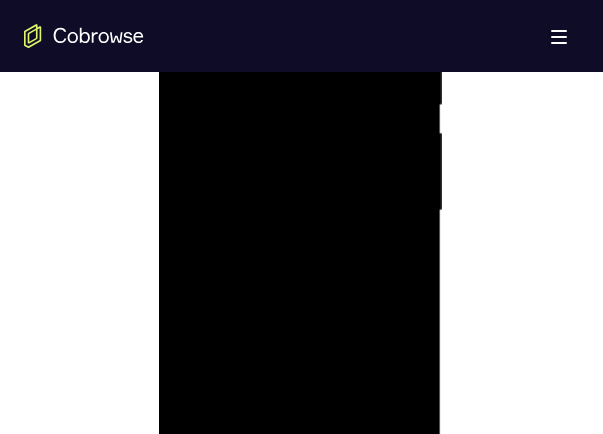 scroll, scrollTop: 1200, scrollLeft: 0, axis: vertical 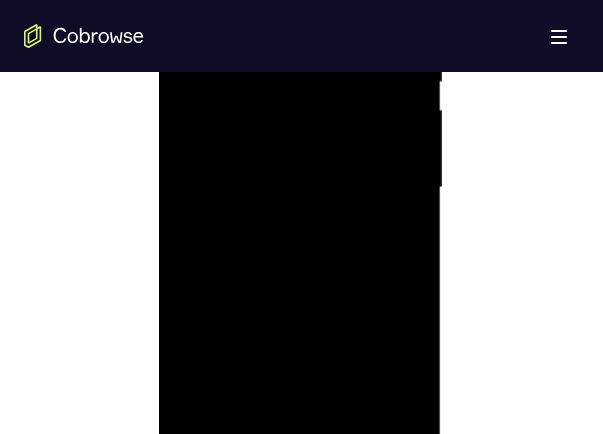 click at bounding box center [300, 188] 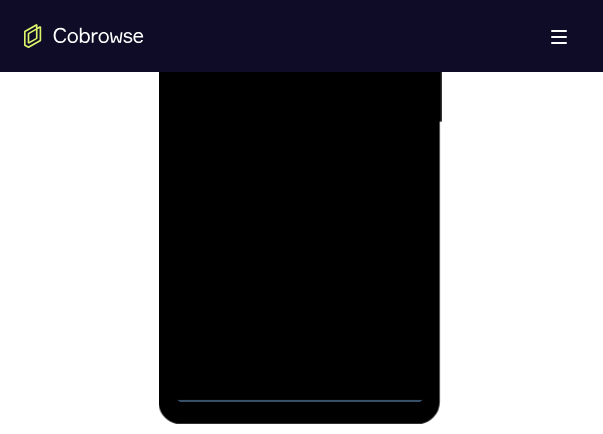 scroll, scrollTop: 1300, scrollLeft: 0, axis: vertical 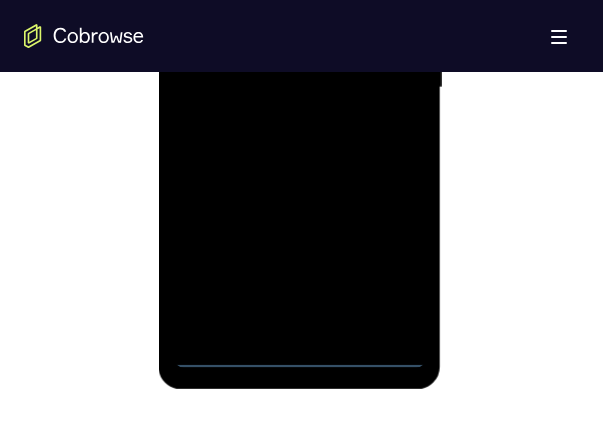 click at bounding box center (300, 88) 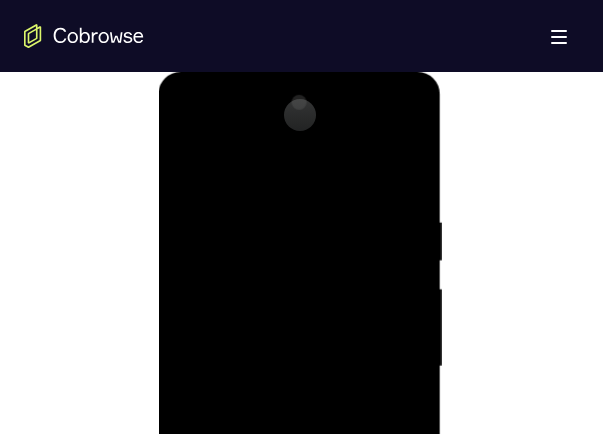 scroll, scrollTop: 1000, scrollLeft: 0, axis: vertical 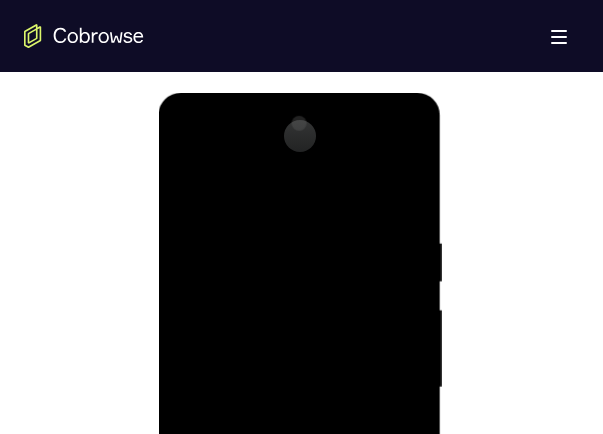 click at bounding box center (300, 388) 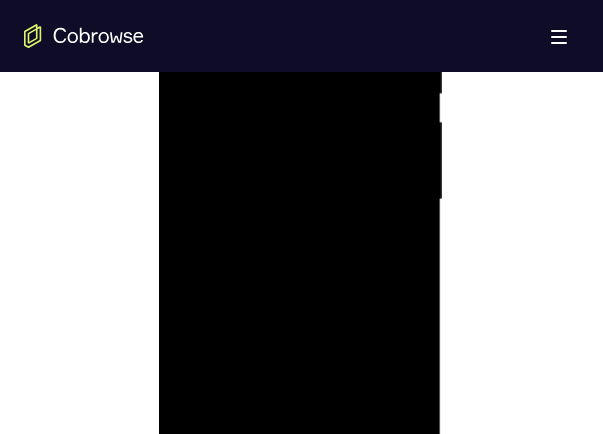 scroll, scrollTop: 1200, scrollLeft: 0, axis: vertical 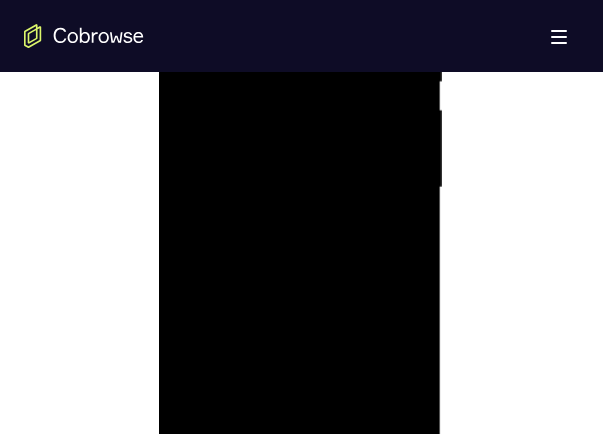 drag, startPoint x: 279, startPoint y: 178, endPoint x: 285, endPoint y: 187, distance: 10.816654 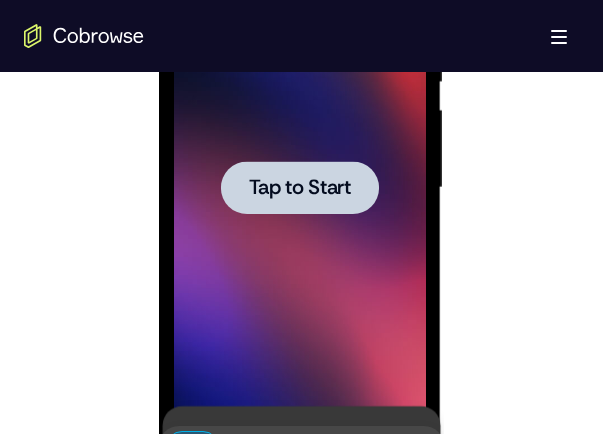 click at bounding box center [300, 188] 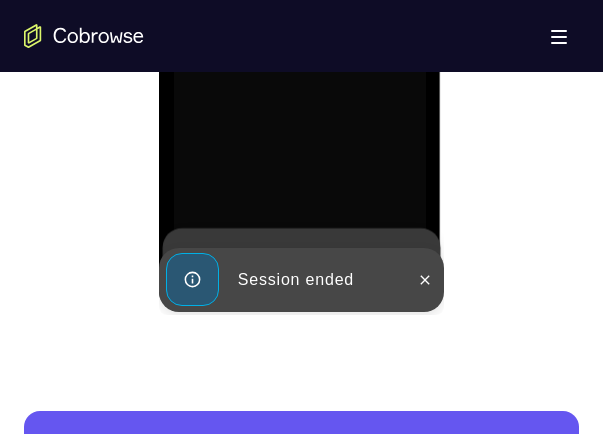 scroll, scrollTop: 1400, scrollLeft: 0, axis: vertical 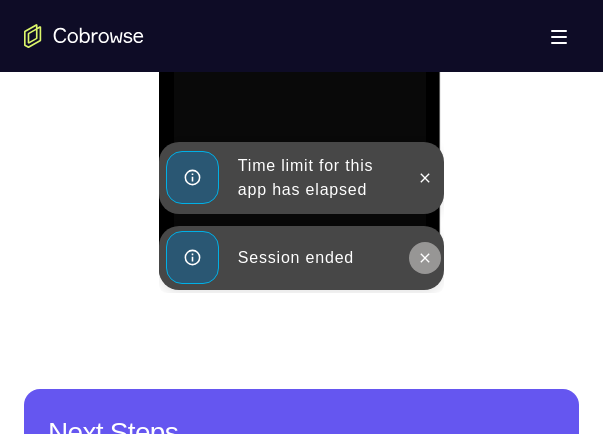click at bounding box center (425, 258) 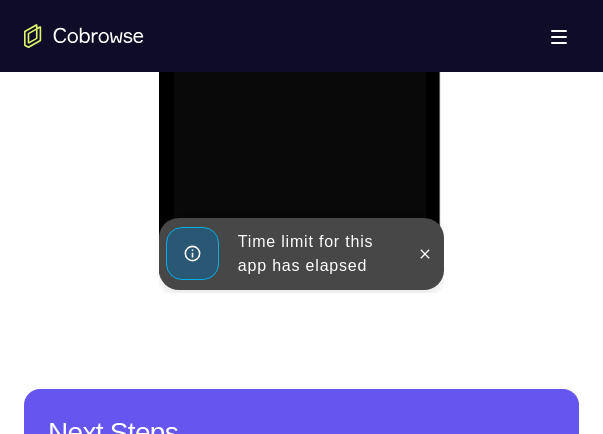 click on "Launching app..." at bounding box center [300, -9] 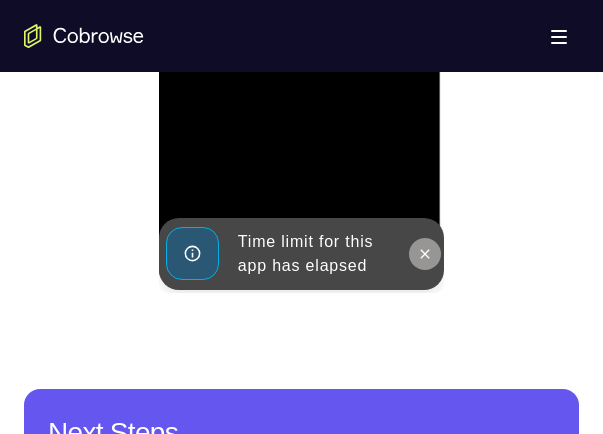 click 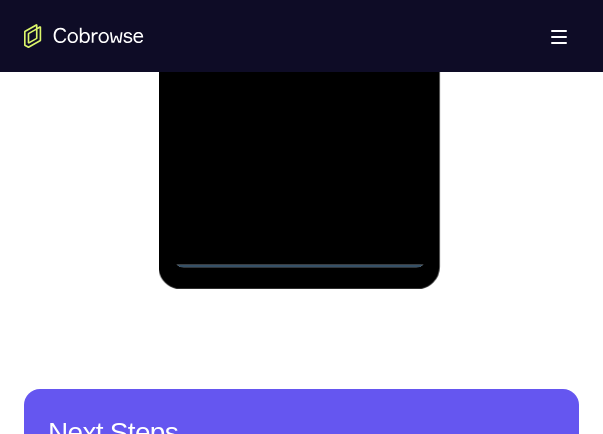 click at bounding box center [300, -12] 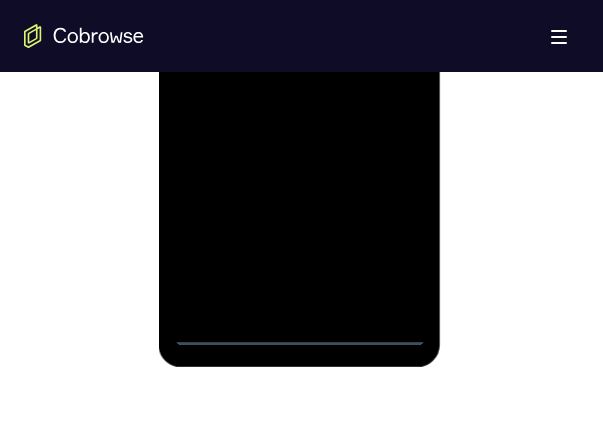 scroll, scrollTop: 1300, scrollLeft: 0, axis: vertical 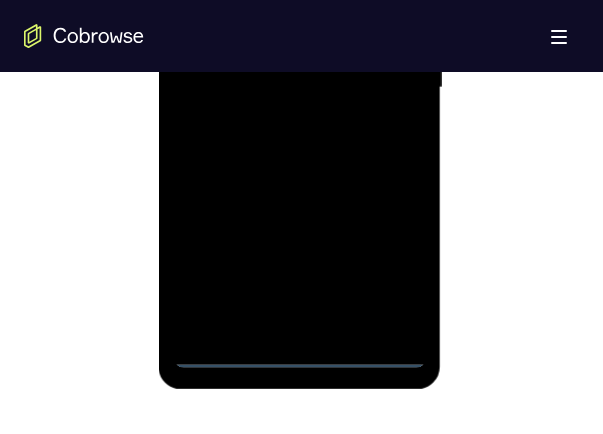 click at bounding box center (300, 88) 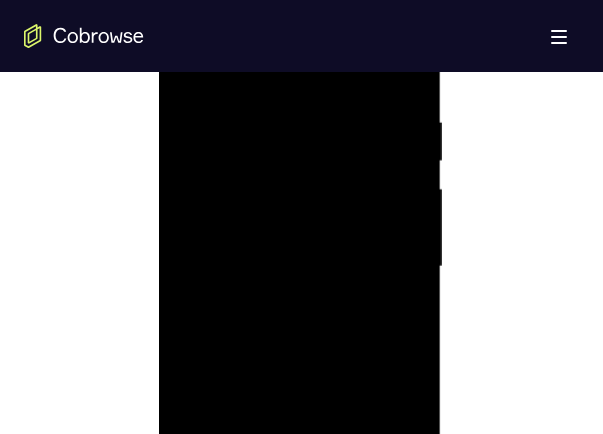 scroll, scrollTop: 1100, scrollLeft: 0, axis: vertical 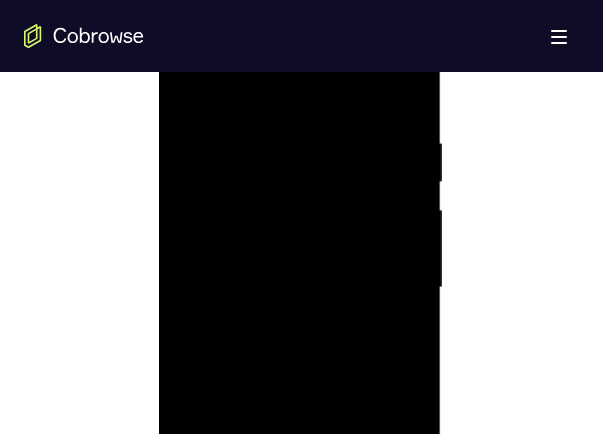 click at bounding box center [300, 288] 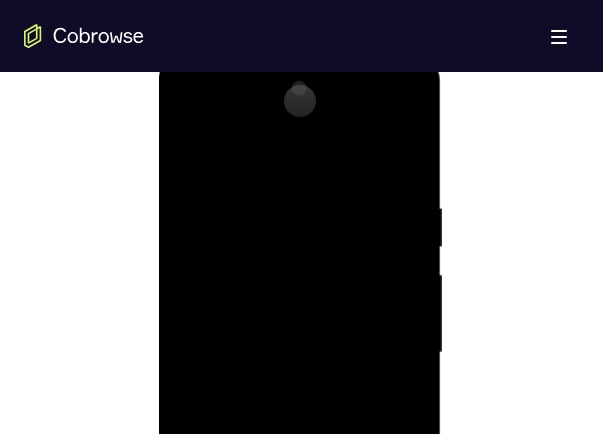 scroll, scrollTop: 1000, scrollLeft: 0, axis: vertical 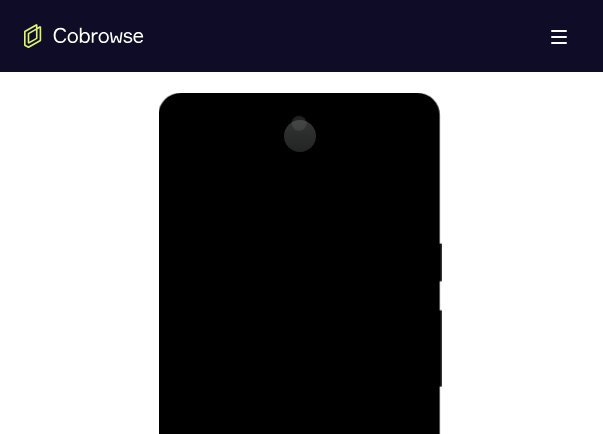 click at bounding box center (300, 388) 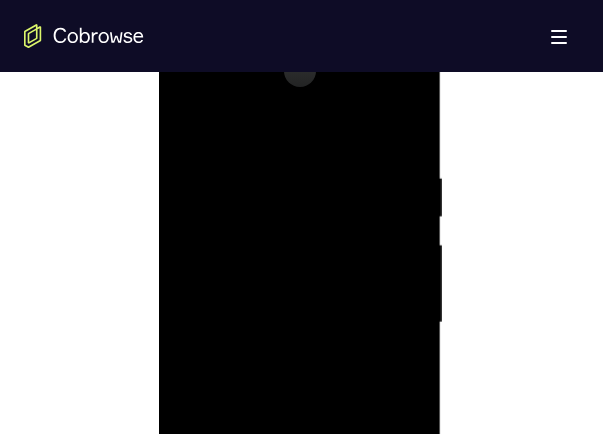 scroll, scrollTop: 1100, scrollLeft: 0, axis: vertical 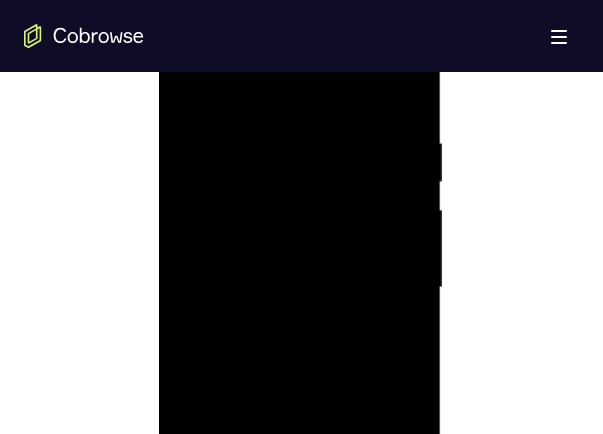 click at bounding box center [300, 288] 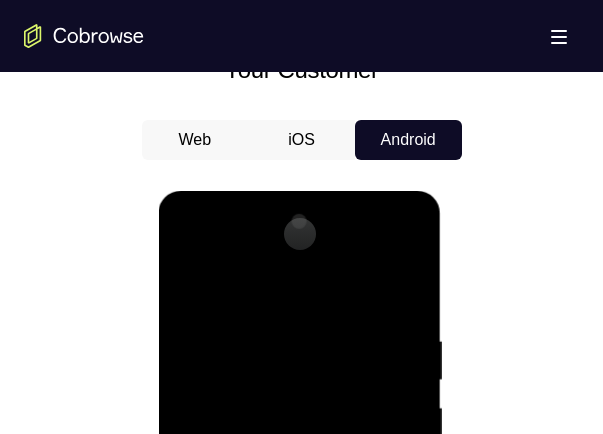 scroll, scrollTop: 900, scrollLeft: 0, axis: vertical 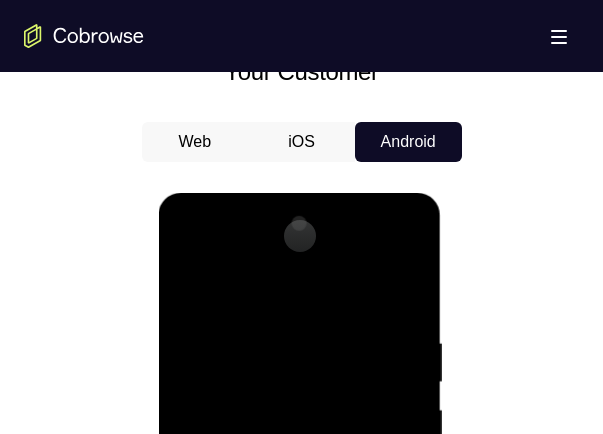click at bounding box center [300, 488] 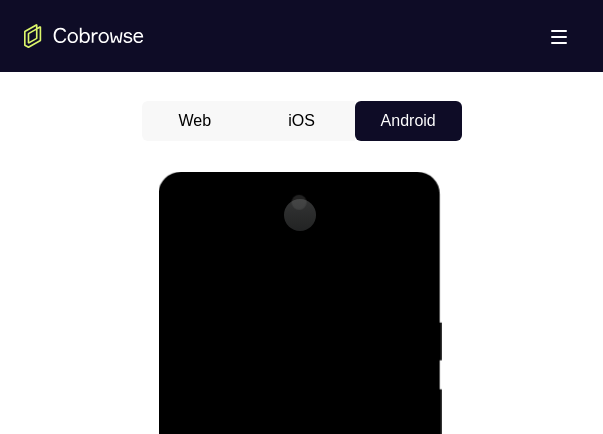 scroll, scrollTop: 900, scrollLeft: 0, axis: vertical 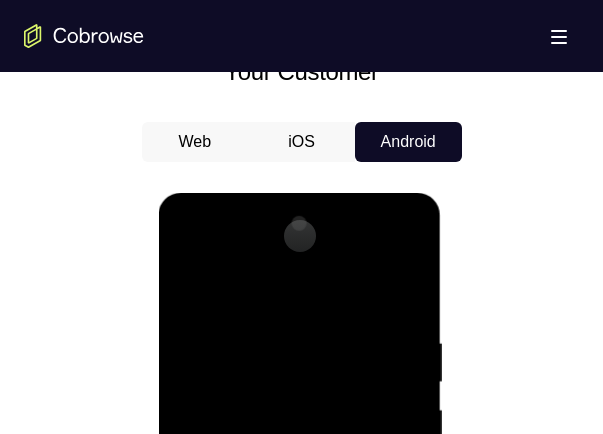 click at bounding box center [300, 488] 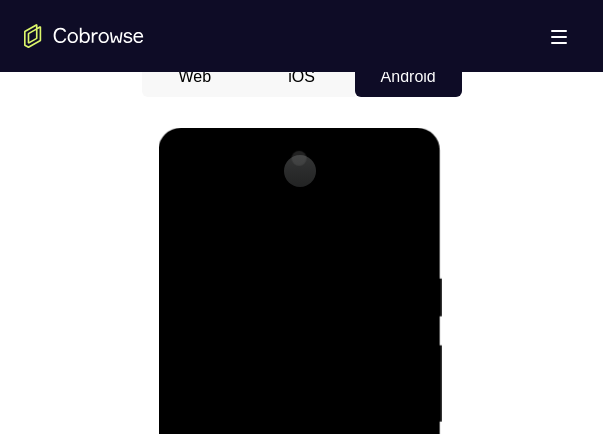 scroll, scrollTop: 1000, scrollLeft: 0, axis: vertical 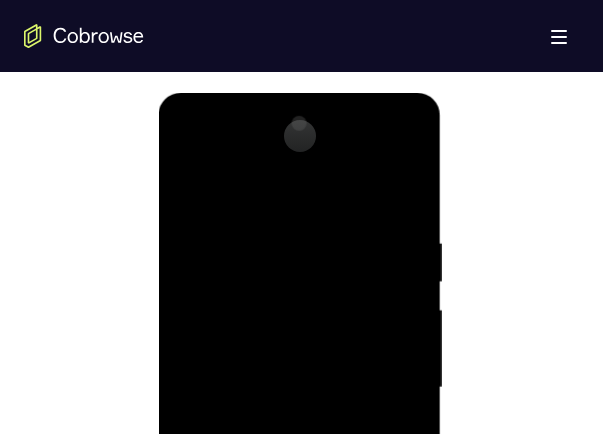 click at bounding box center (300, 388) 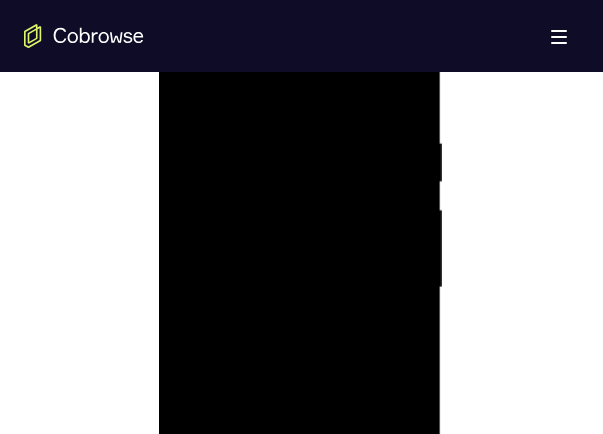 click at bounding box center (300, 288) 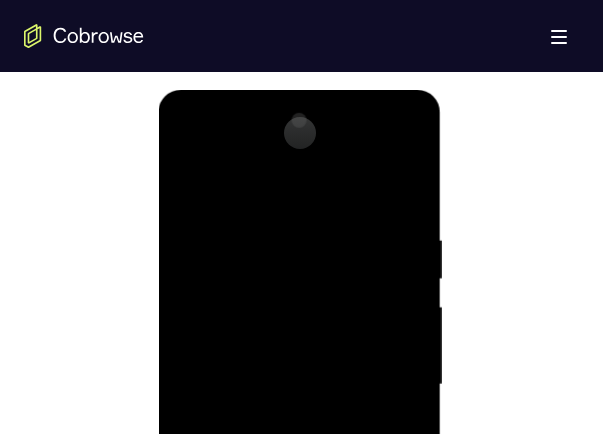 scroll, scrollTop: 900, scrollLeft: 0, axis: vertical 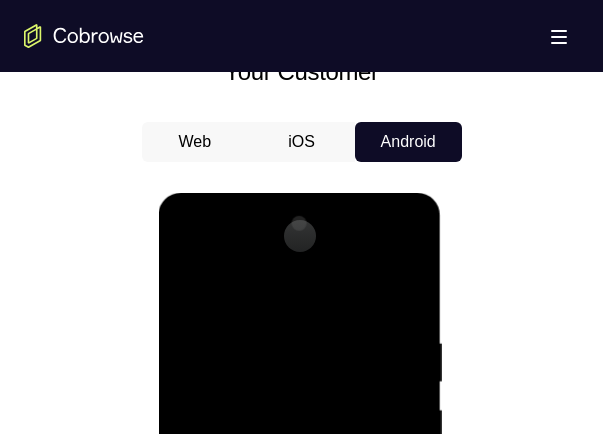 drag, startPoint x: 259, startPoint y: 337, endPoint x: 255, endPoint y: 400, distance: 63.126858 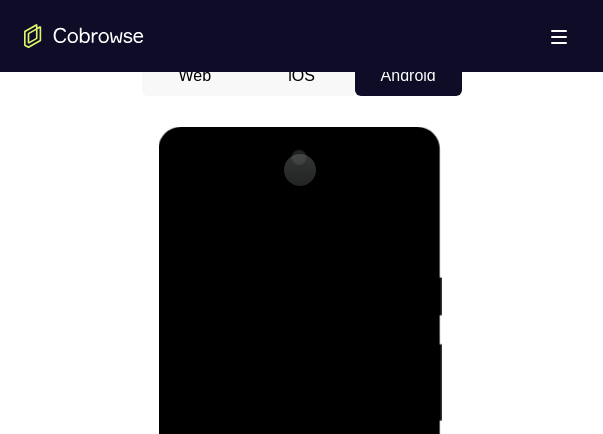 scroll, scrollTop: 900, scrollLeft: 0, axis: vertical 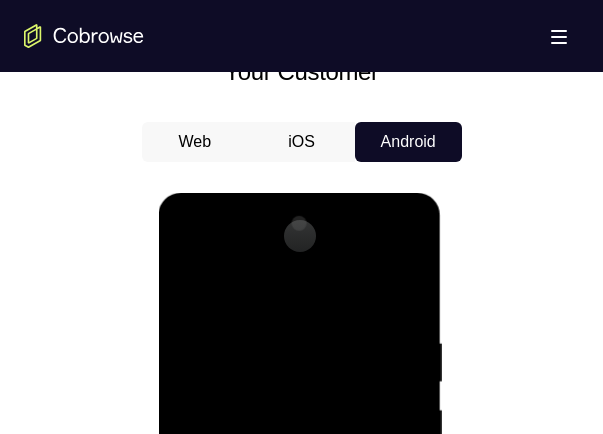 drag, startPoint x: 277, startPoint y: 293, endPoint x: 207, endPoint y: 354, distance: 92.84934 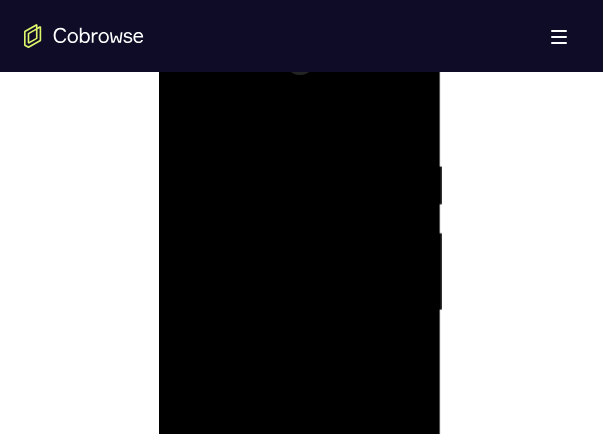 scroll, scrollTop: 1100, scrollLeft: 0, axis: vertical 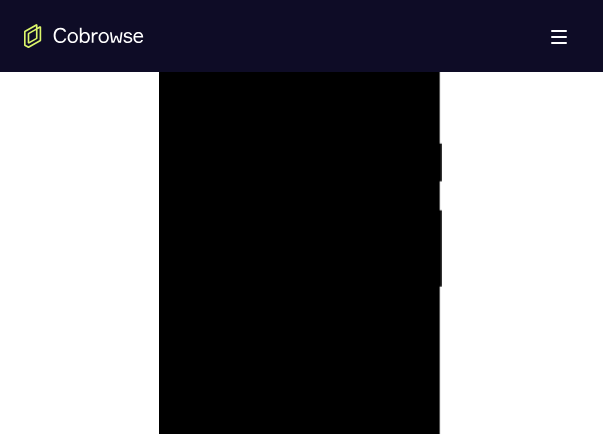 click at bounding box center (300, 288) 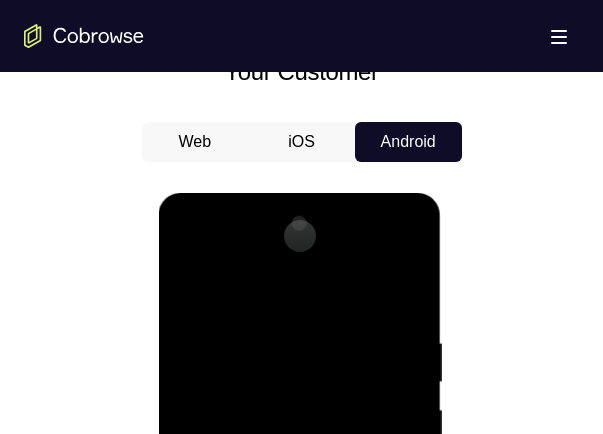 click at bounding box center [300, 488] 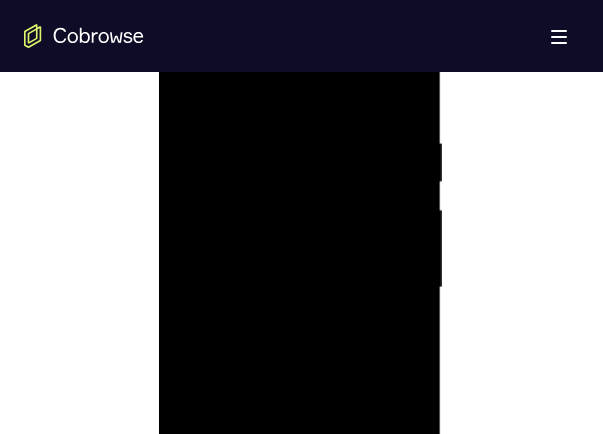 scroll, scrollTop: 1200, scrollLeft: 0, axis: vertical 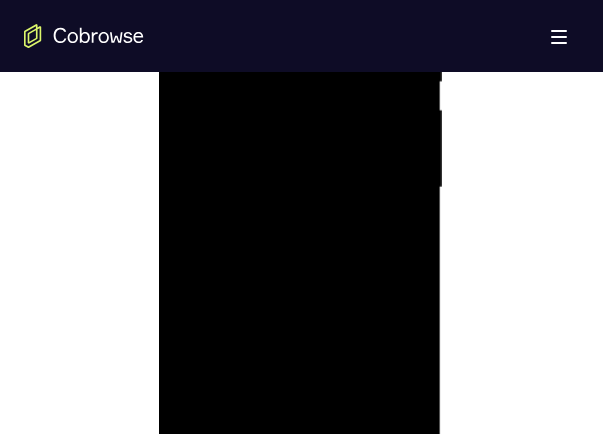 click at bounding box center [300, 188] 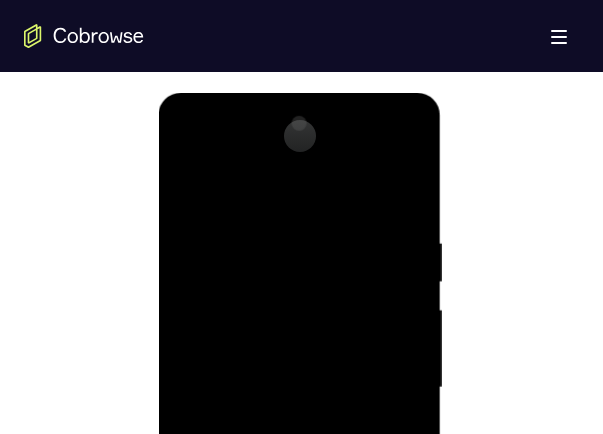 scroll, scrollTop: 1100, scrollLeft: 0, axis: vertical 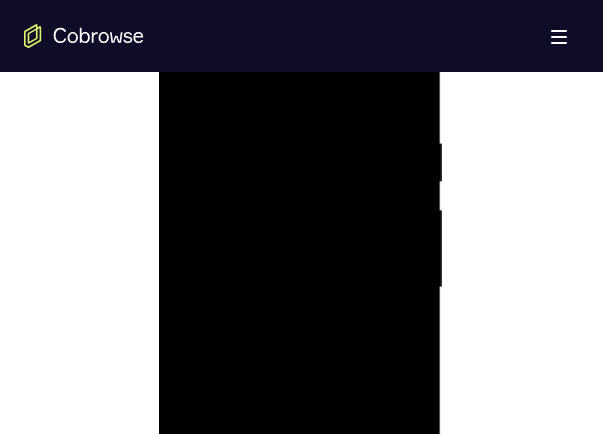 click at bounding box center (300, 288) 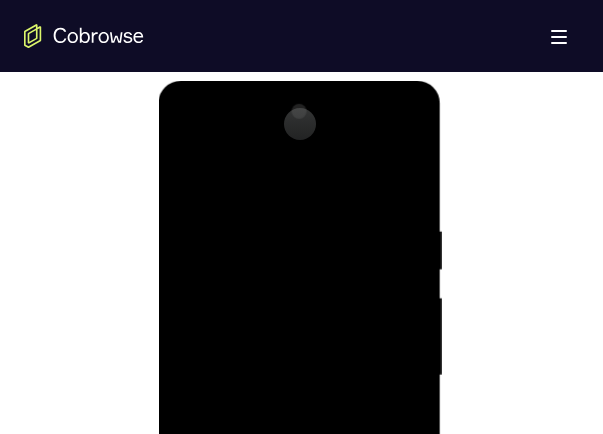 scroll, scrollTop: 1000, scrollLeft: 0, axis: vertical 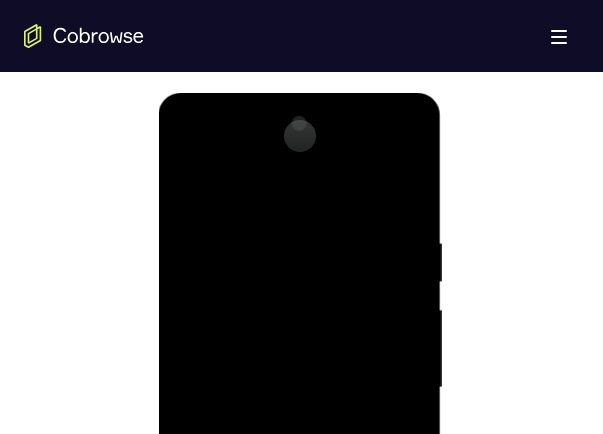 click at bounding box center [300, 388] 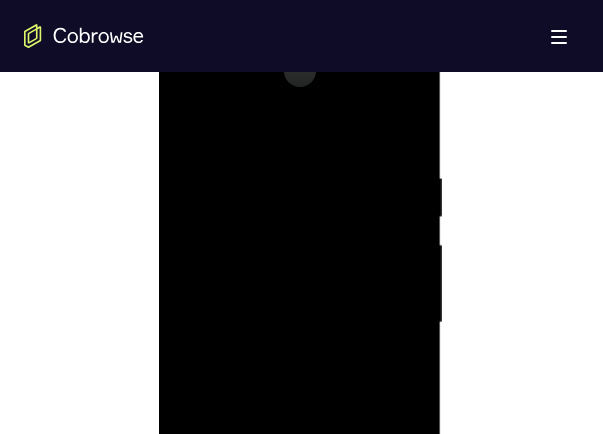 scroll, scrollTop: 1100, scrollLeft: 0, axis: vertical 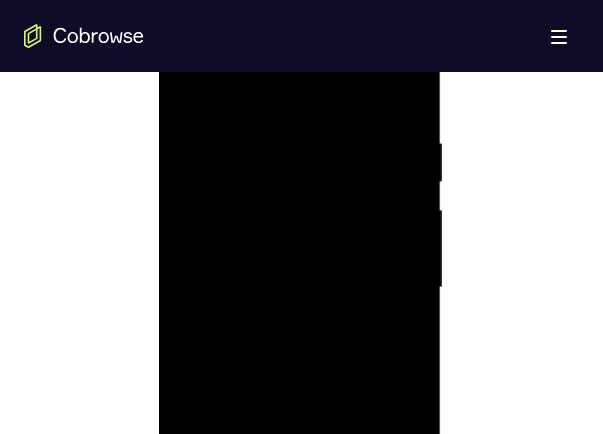 click at bounding box center (300, 288) 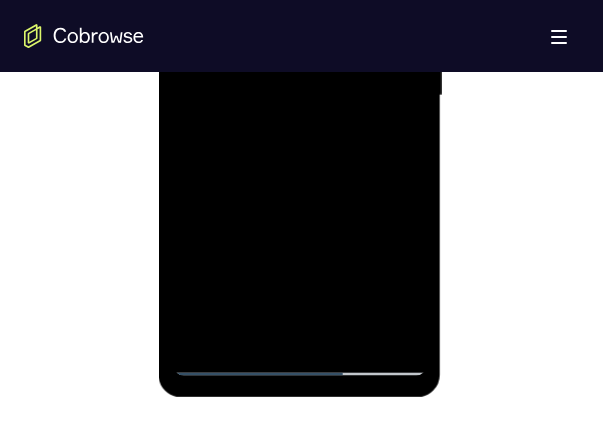 scroll, scrollTop: 1300, scrollLeft: 0, axis: vertical 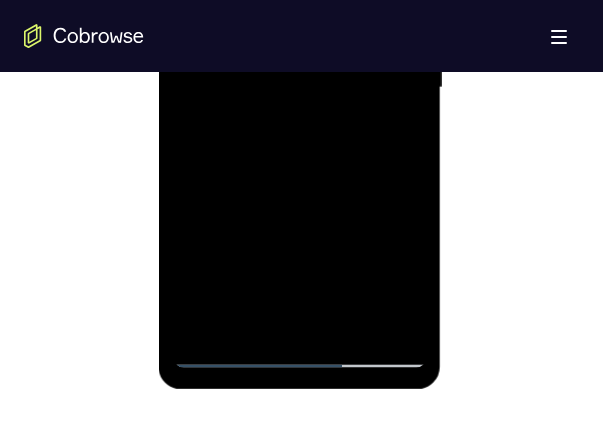 click at bounding box center (300, 88) 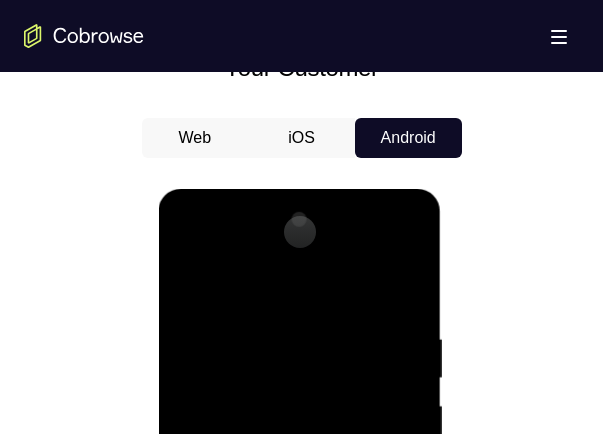 scroll, scrollTop: 900, scrollLeft: 0, axis: vertical 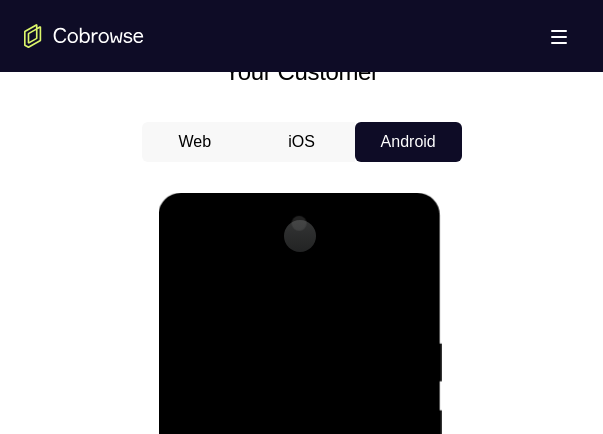 click at bounding box center (300, 488) 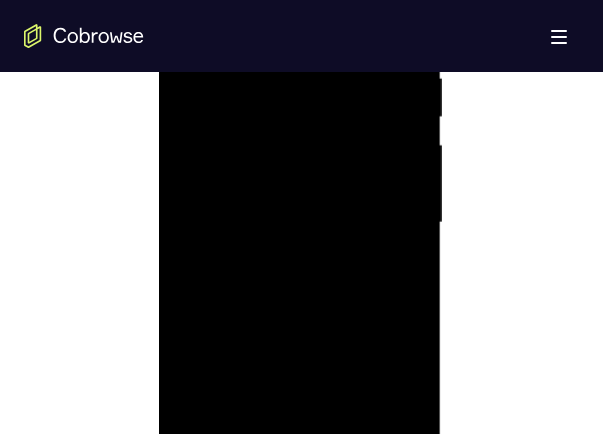 scroll, scrollTop: 1200, scrollLeft: 0, axis: vertical 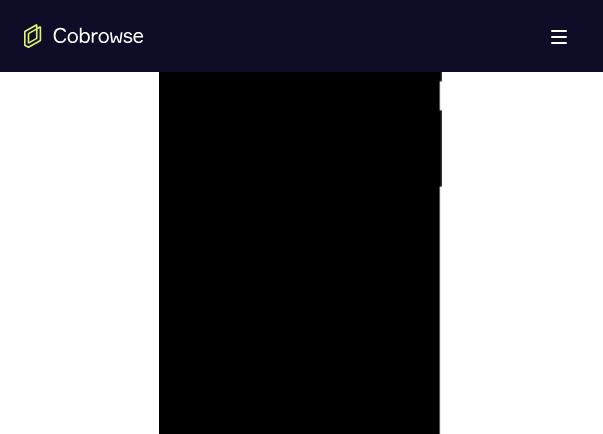 click at bounding box center [300, 188] 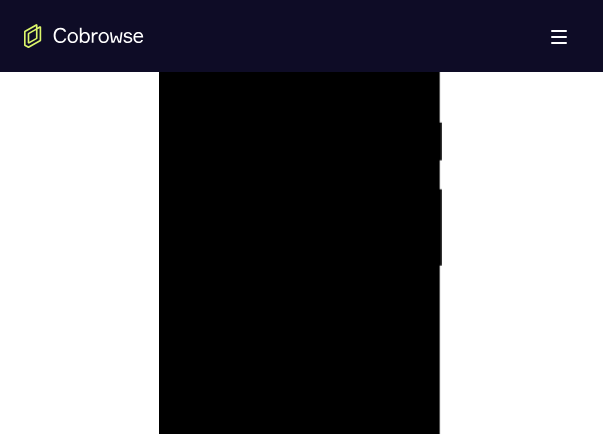 scroll, scrollTop: 1100, scrollLeft: 0, axis: vertical 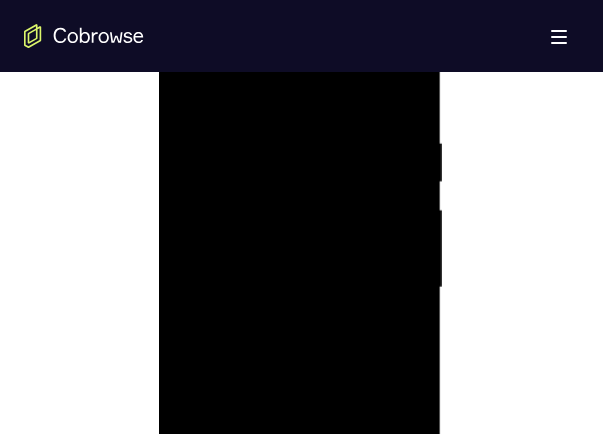 click at bounding box center [300, 288] 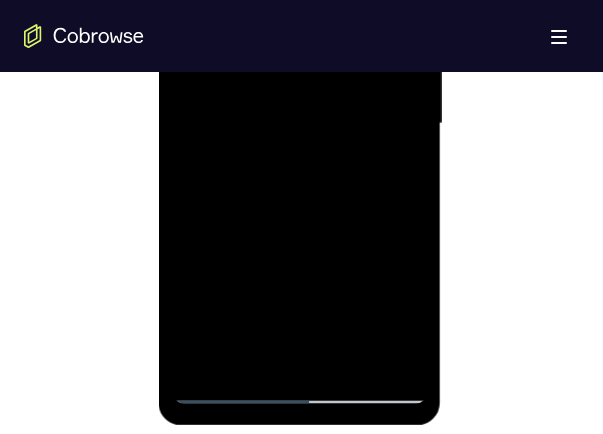 scroll, scrollTop: 1300, scrollLeft: 0, axis: vertical 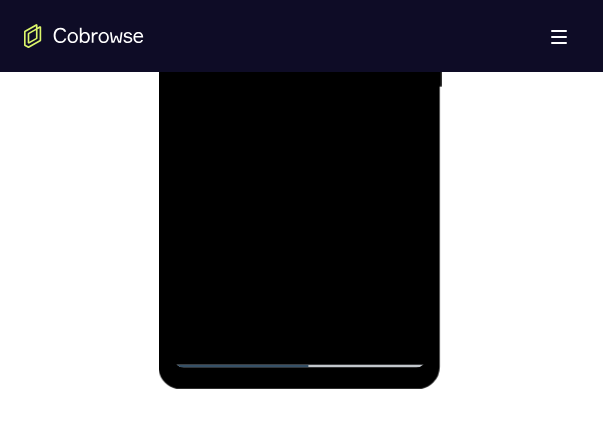 click at bounding box center (300, 88) 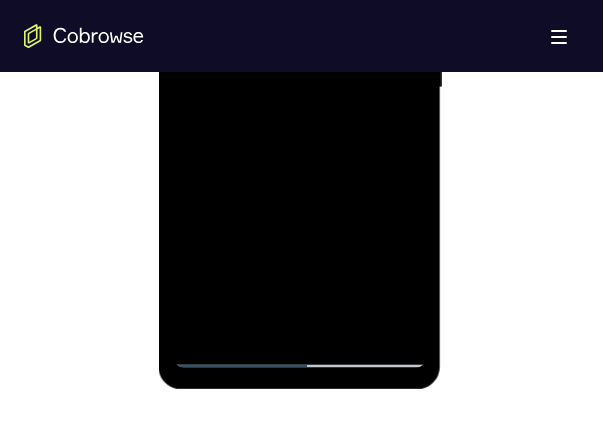 scroll, scrollTop: 1200, scrollLeft: 0, axis: vertical 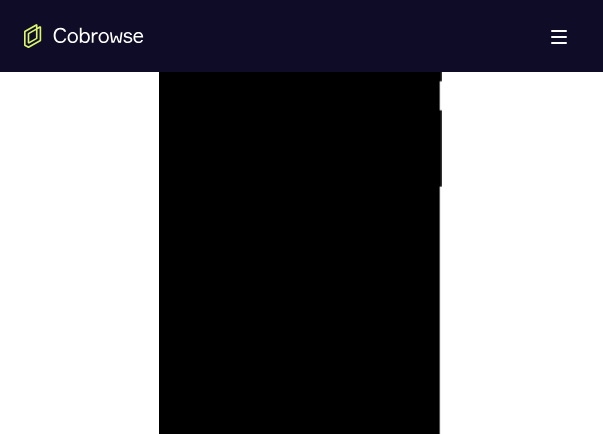 click at bounding box center (300, 188) 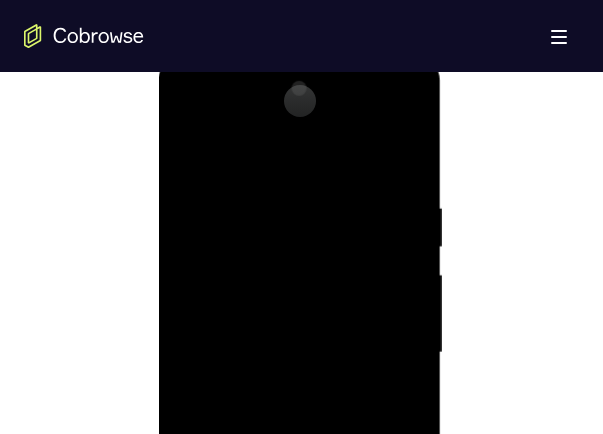 scroll, scrollTop: 1000, scrollLeft: 0, axis: vertical 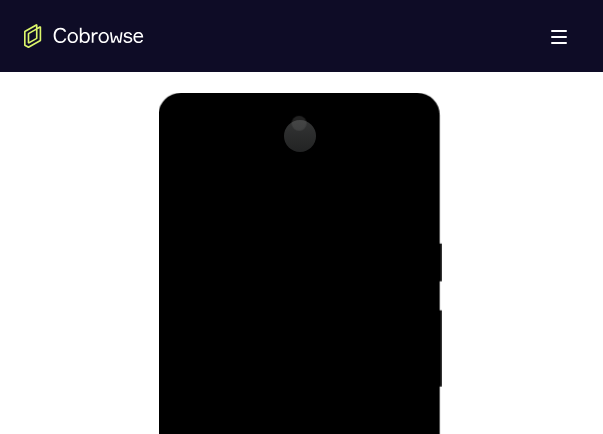 click at bounding box center (300, 388) 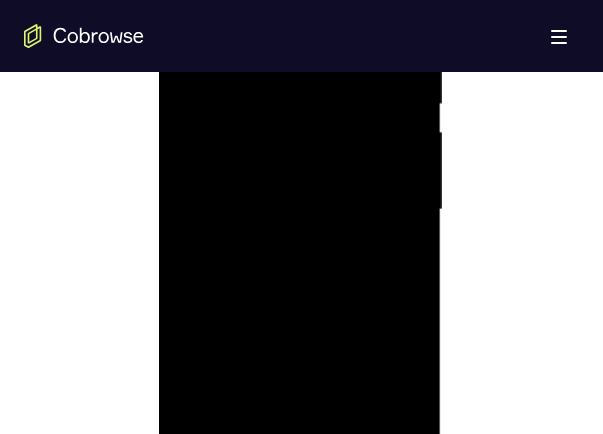 scroll, scrollTop: 1200, scrollLeft: 0, axis: vertical 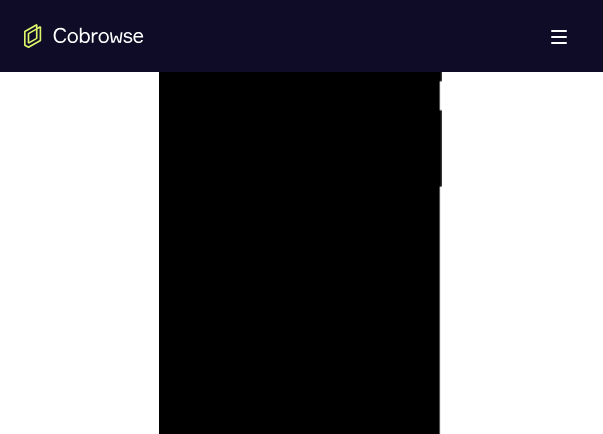 click at bounding box center (300, 188) 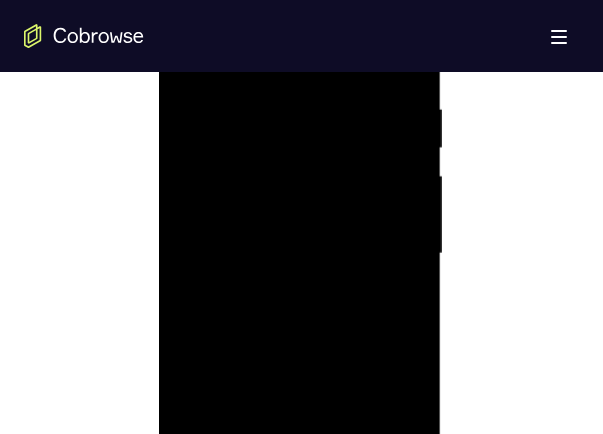 scroll, scrollTop: 1000, scrollLeft: 0, axis: vertical 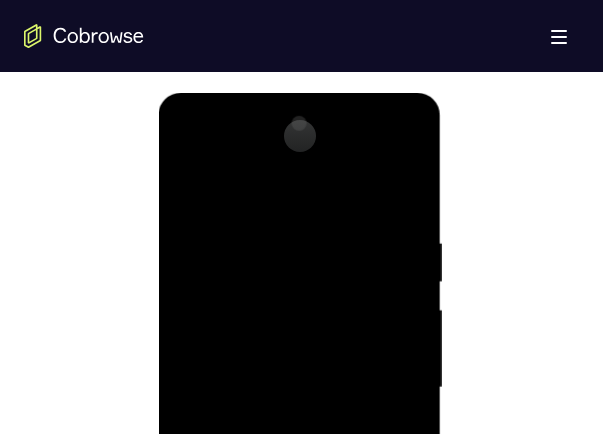 click at bounding box center (300, 388) 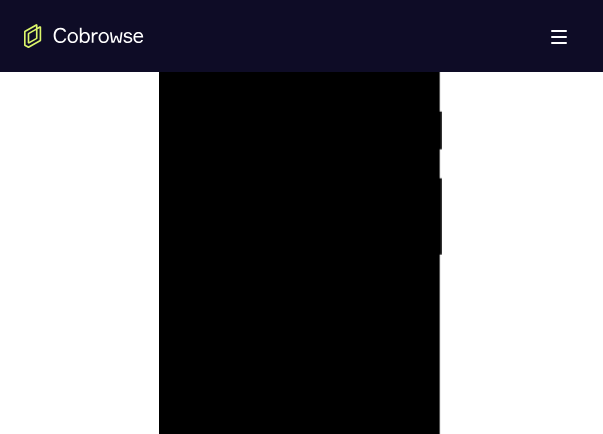 scroll, scrollTop: 1300, scrollLeft: 0, axis: vertical 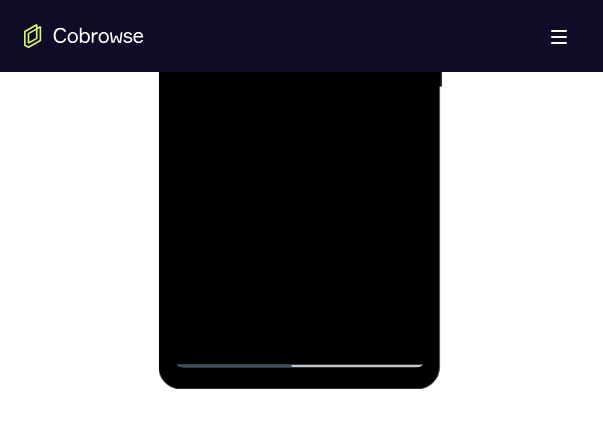 click at bounding box center [300, 88] 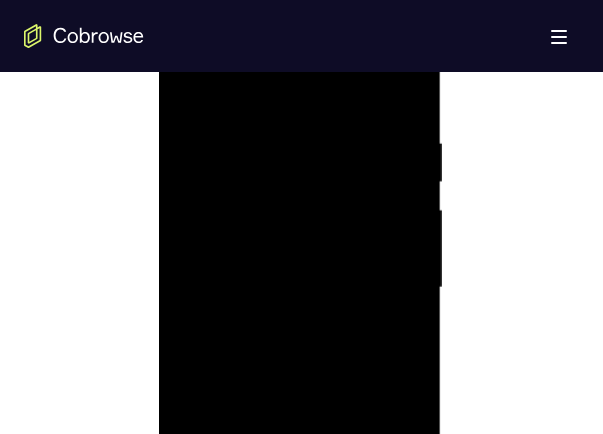 scroll, scrollTop: 1000, scrollLeft: 0, axis: vertical 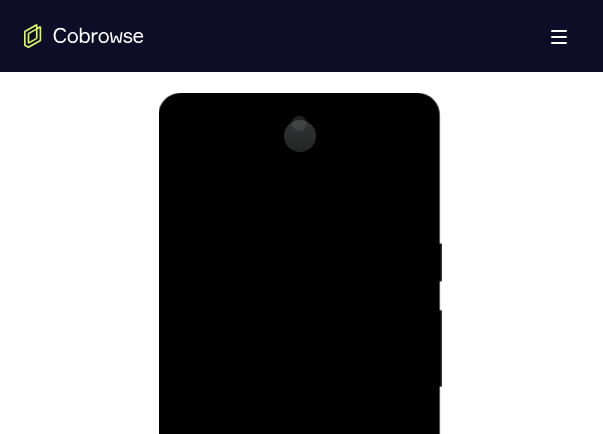 drag, startPoint x: 244, startPoint y: 281, endPoint x: 211, endPoint y: -26, distance: 308.76852 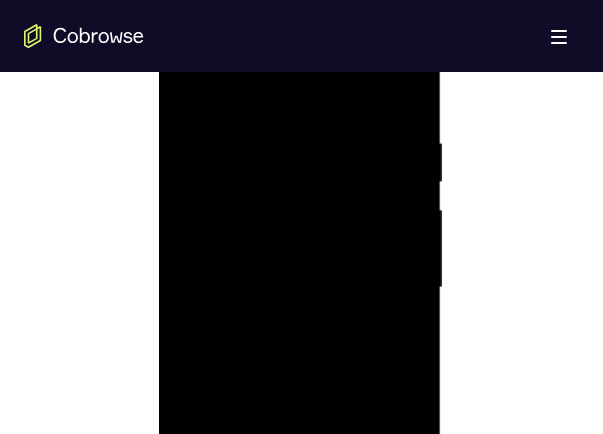 scroll, scrollTop: 1000, scrollLeft: 0, axis: vertical 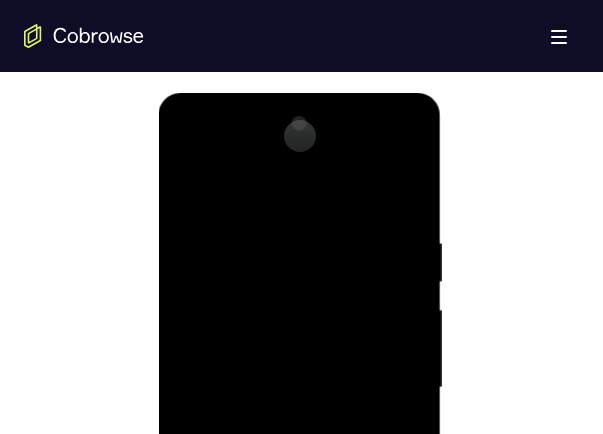 drag, startPoint x: 346, startPoint y: 359, endPoint x: 192, endPoint y: -356, distance: 731.3966 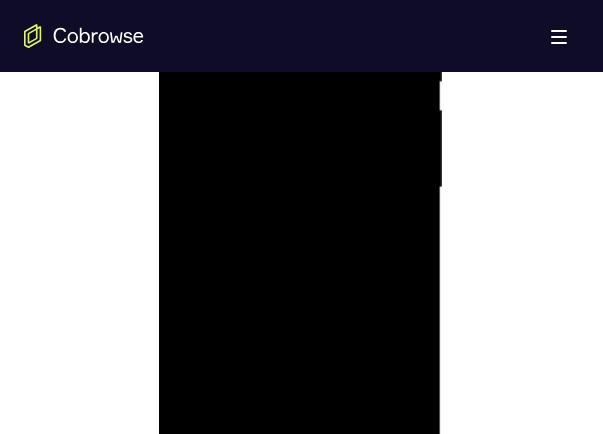 scroll, scrollTop: 1300, scrollLeft: 0, axis: vertical 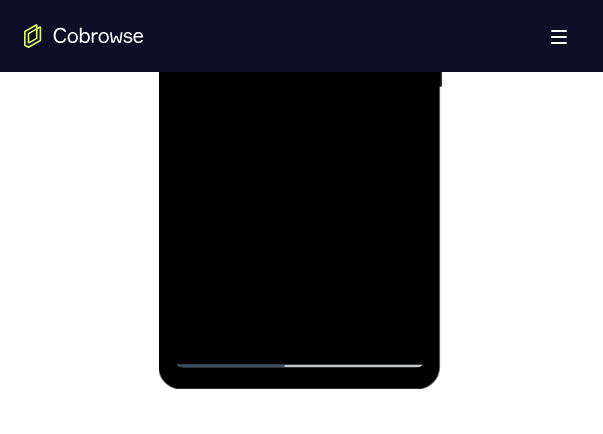 click at bounding box center (300, 88) 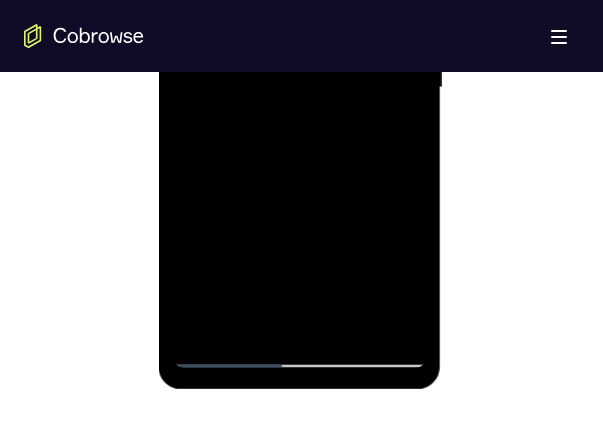 click at bounding box center (300, 88) 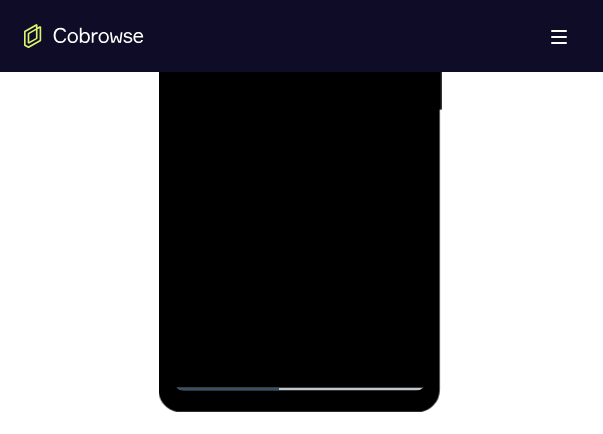 scroll, scrollTop: 1300, scrollLeft: 0, axis: vertical 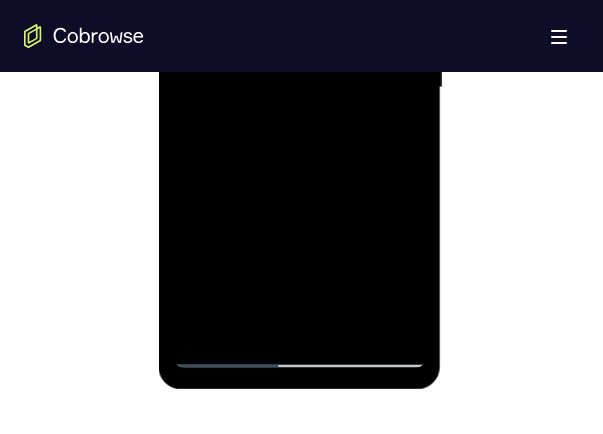 click at bounding box center (300, 88) 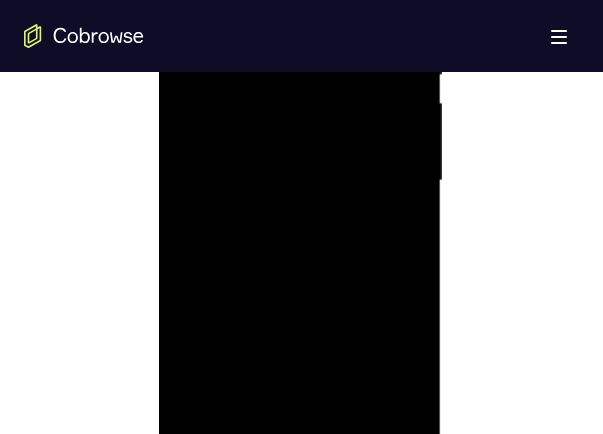 scroll, scrollTop: 1100, scrollLeft: 0, axis: vertical 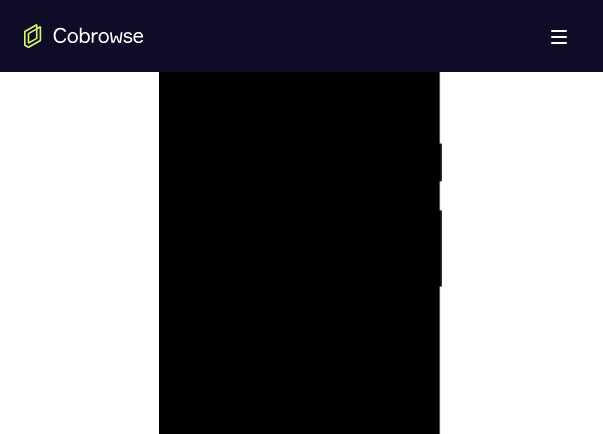 click at bounding box center [300, 288] 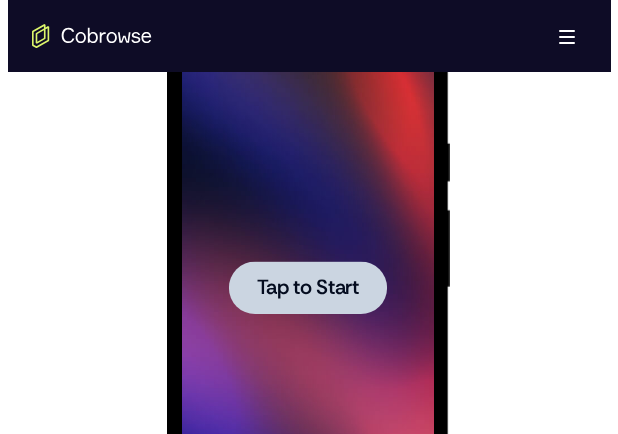 scroll, scrollTop: 0, scrollLeft: 0, axis: both 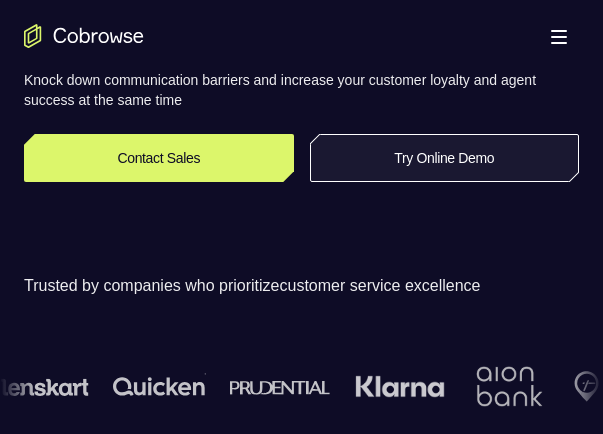 click on "Try Online Demo" at bounding box center [445, 158] 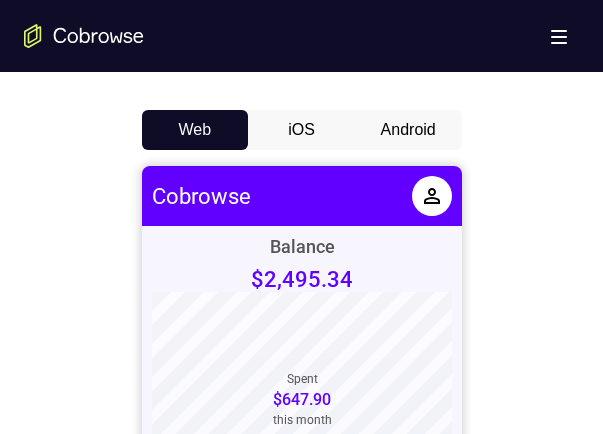 scroll, scrollTop: 900, scrollLeft: 0, axis: vertical 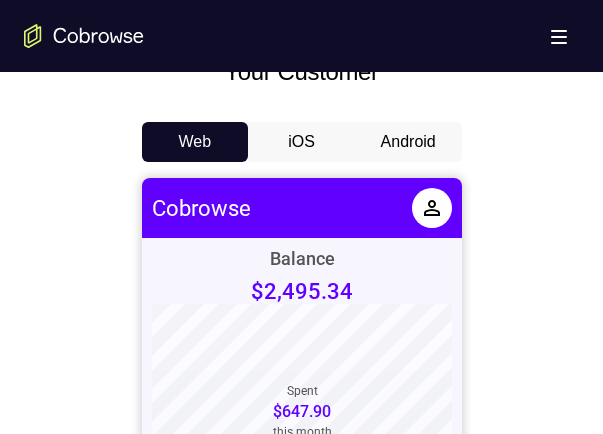 drag, startPoint x: 241, startPoint y: 69, endPoint x: 385, endPoint y: 146, distance: 163.29422 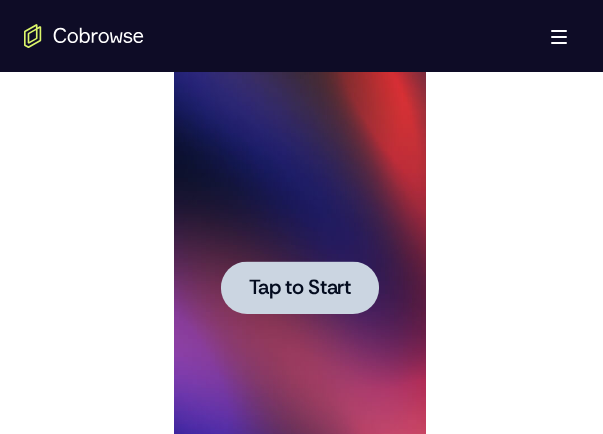 scroll, scrollTop: 0, scrollLeft: 0, axis: both 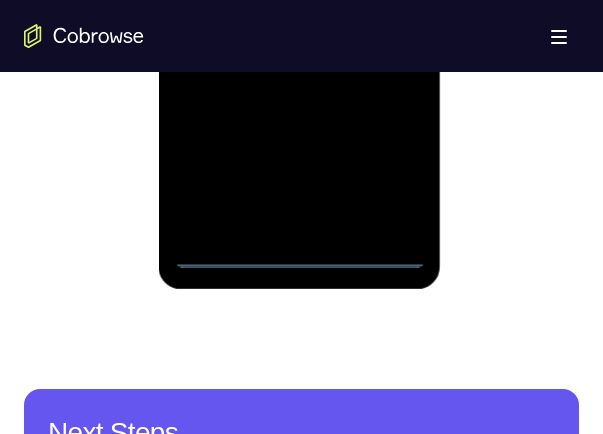 click at bounding box center (300, -12) 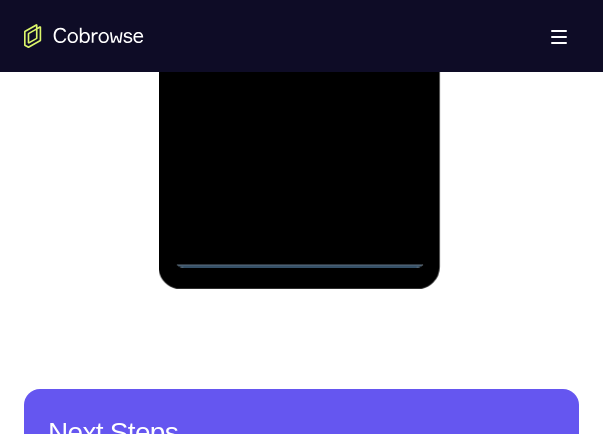 click at bounding box center (300, -12) 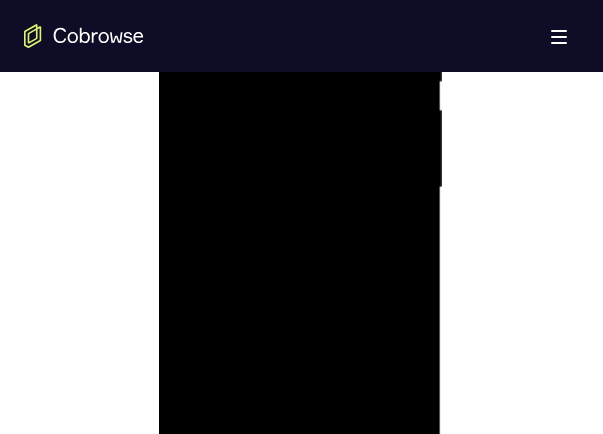 scroll, scrollTop: 1100, scrollLeft: 0, axis: vertical 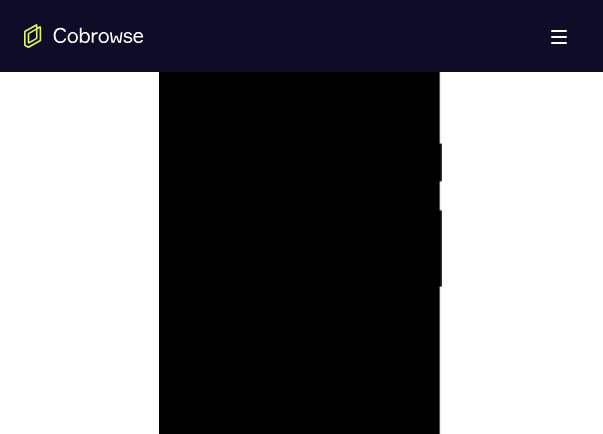 click at bounding box center (300, 288) 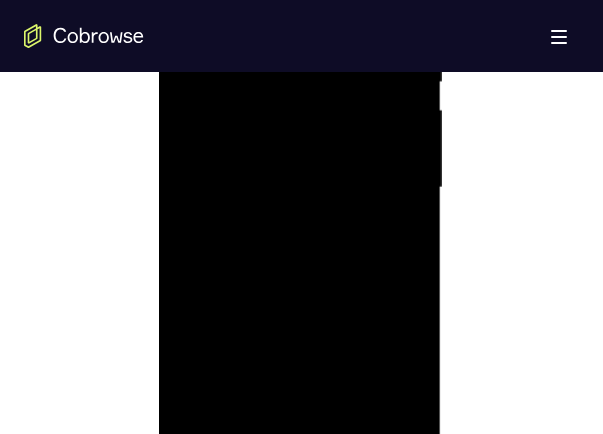 scroll, scrollTop: 1300, scrollLeft: 0, axis: vertical 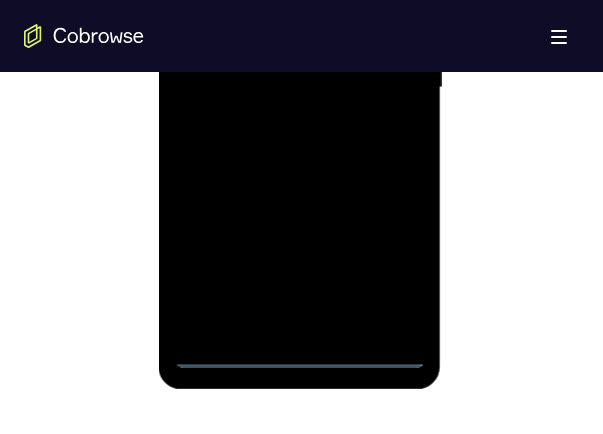 click at bounding box center [300, 88] 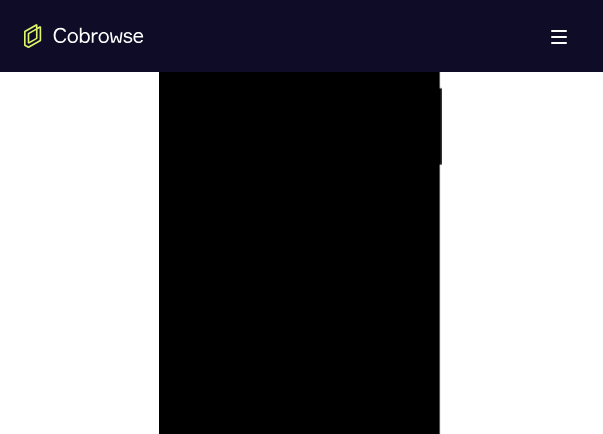 scroll, scrollTop: 1200, scrollLeft: 0, axis: vertical 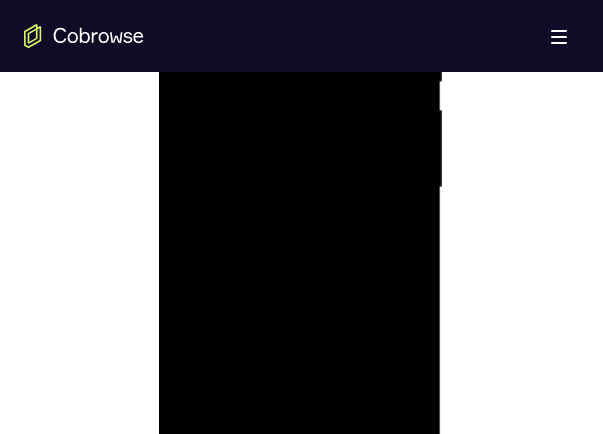 click at bounding box center [300, 188] 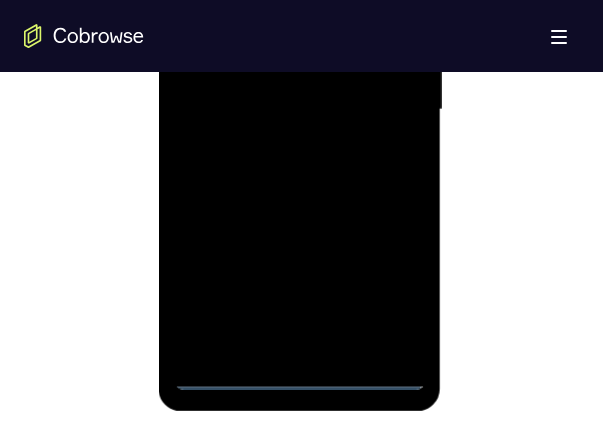 scroll, scrollTop: 1300, scrollLeft: 0, axis: vertical 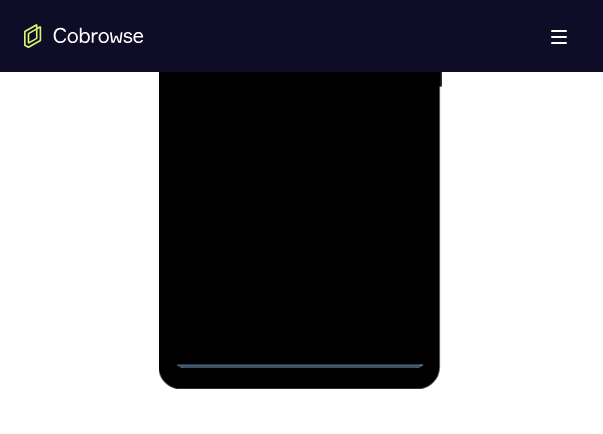 click at bounding box center (300, 88) 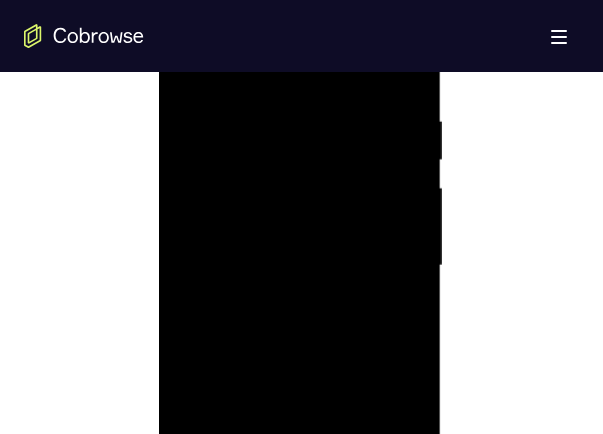 scroll, scrollTop: 1100, scrollLeft: 0, axis: vertical 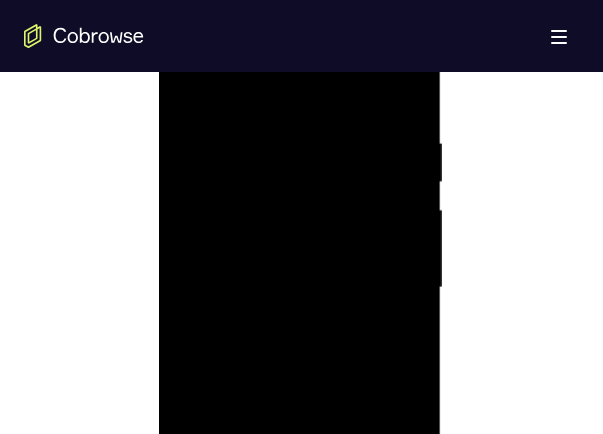 click at bounding box center (300, 288) 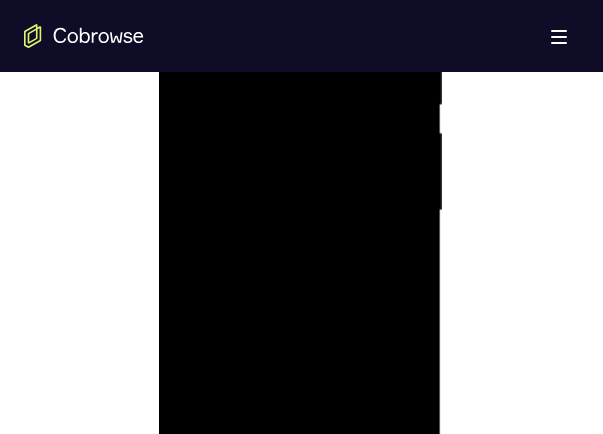 scroll, scrollTop: 1200, scrollLeft: 0, axis: vertical 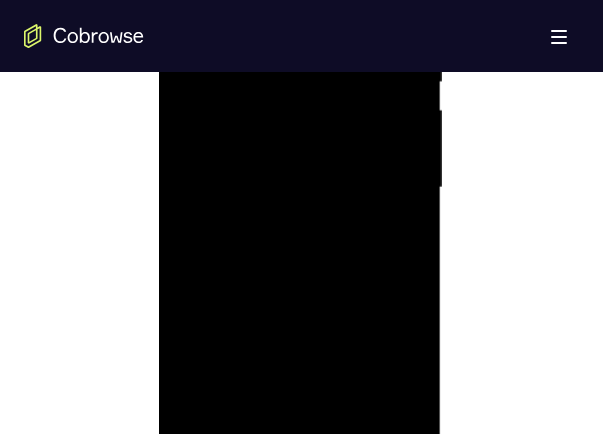 click at bounding box center (300, 188) 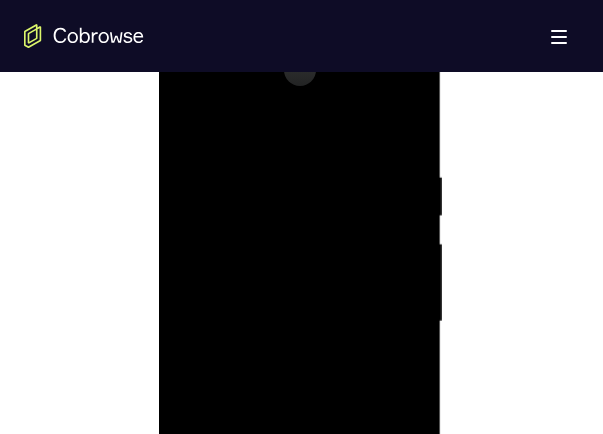 scroll, scrollTop: 1000, scrollLeft: 0, axis: vertical 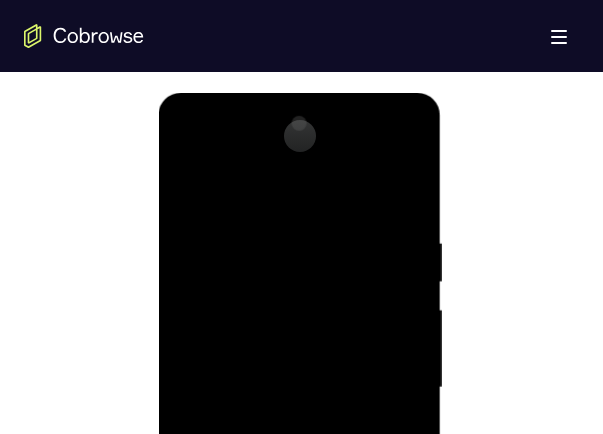 click at bounding box center [300, 388] 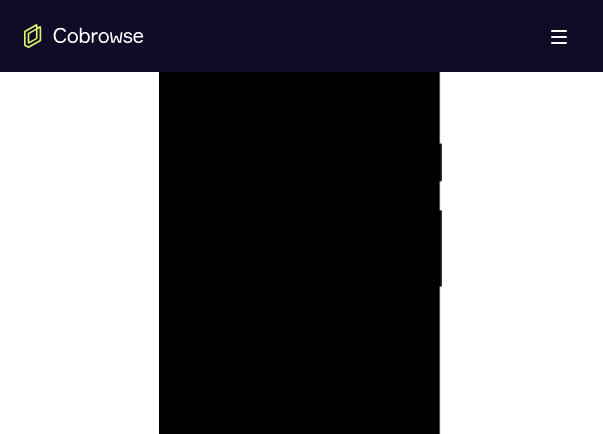 click at bounding box center [300, 288] 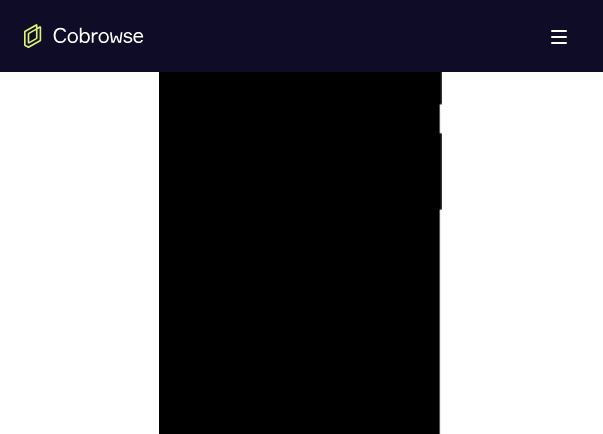 scroll, scrollTop: 1200, scrollLeft: 0, axis: vertical 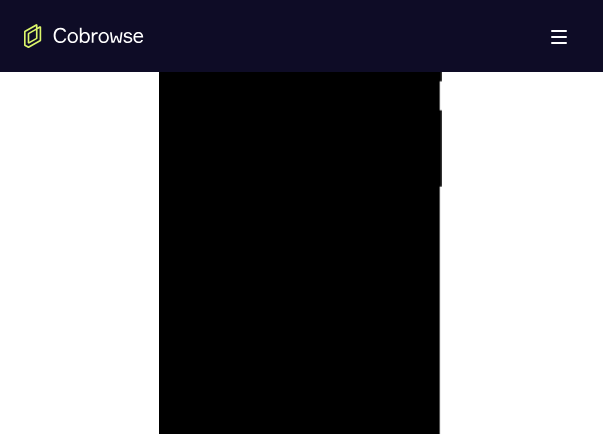 click at bounding box center [300, 188] 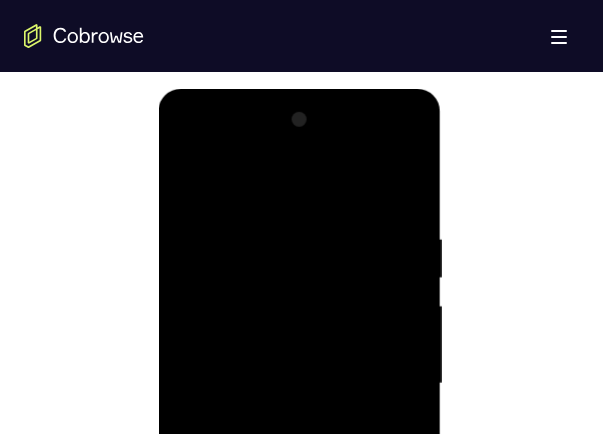 scroll, scrollTop: 1000, scrollLeft: 0, axis: vertical 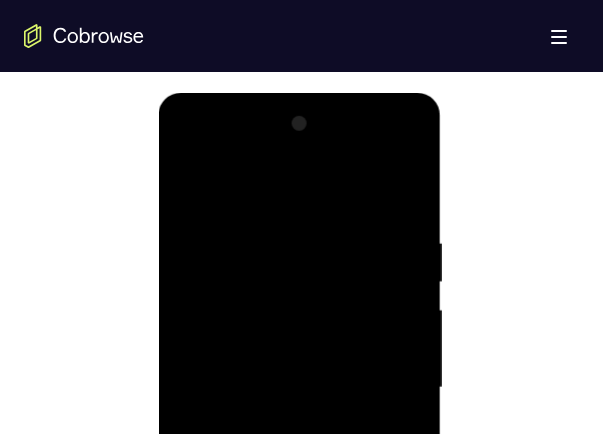 click at bounding box center (300, 388) 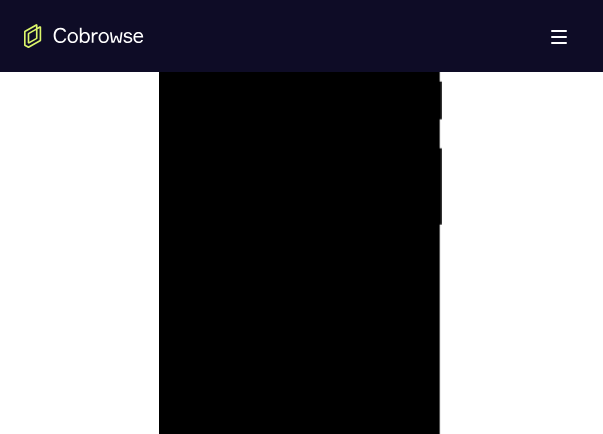 scroll, scrollTop: 1200, scrollLeft: 0, axis: vertical 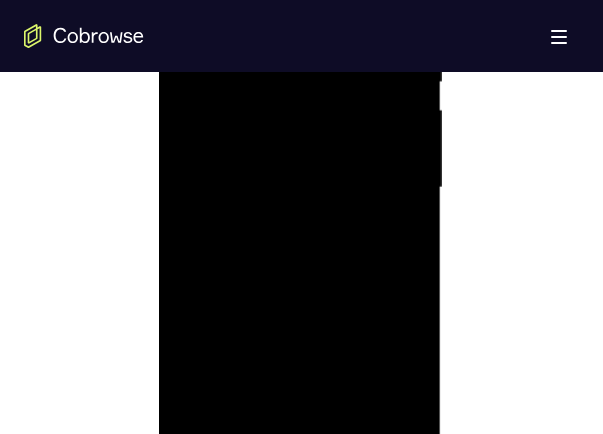 click at bounding box center [300, 188] 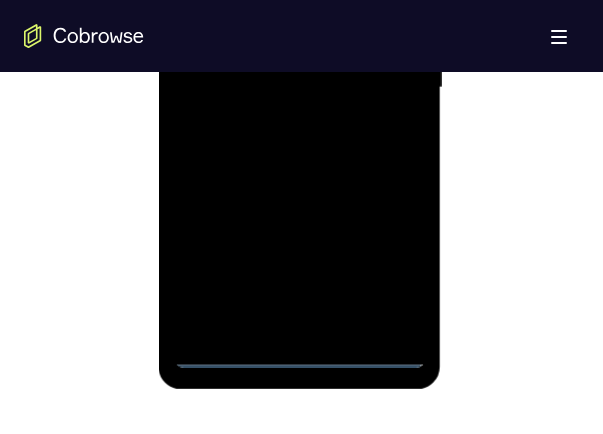 click at bounding box center [300, 88] 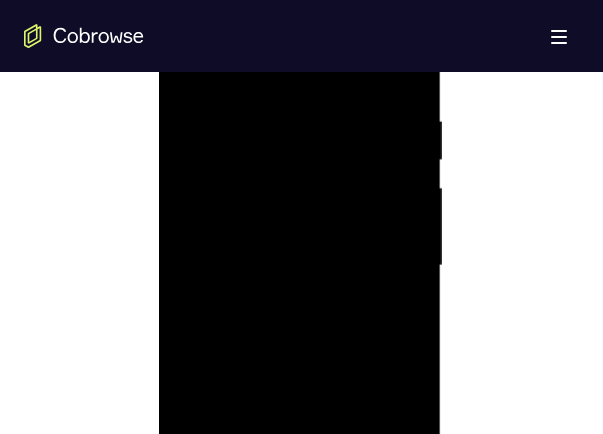 scroll, scrollTop: 1100, scrollLeft: 0, axis: vertical 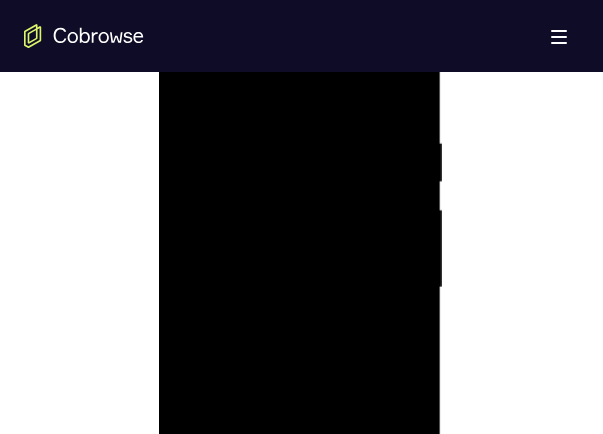click at bounding box center [300, 288] 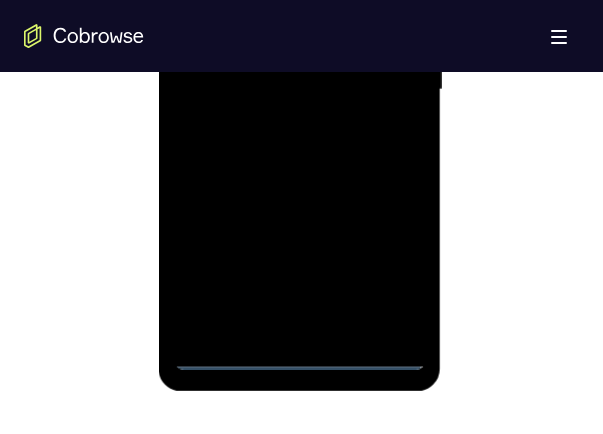 scroll, scrollTop: 1300, scrollLeft: 0, axis: vertical 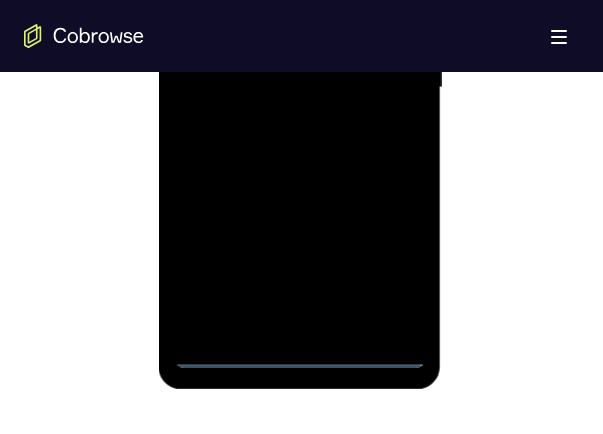 click at bounding box center [300, 88] 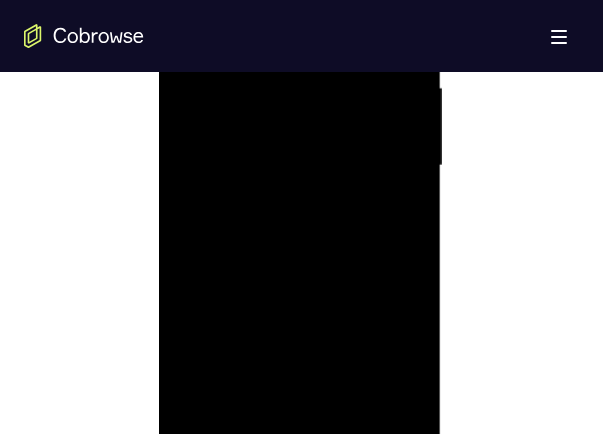 scroll, scrollTop: 1100, scrollLeft: 0, axis: vertical 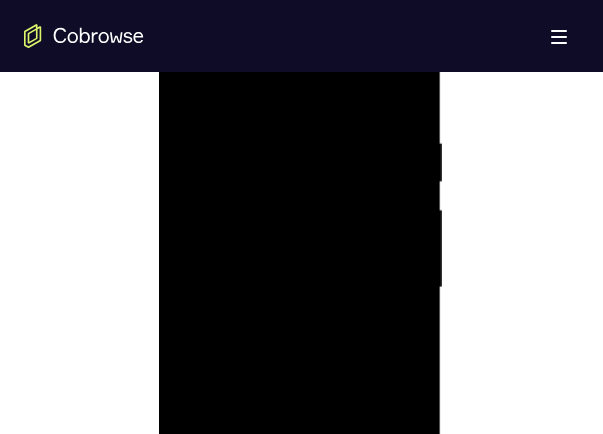 click at bounding box center (300, 288) 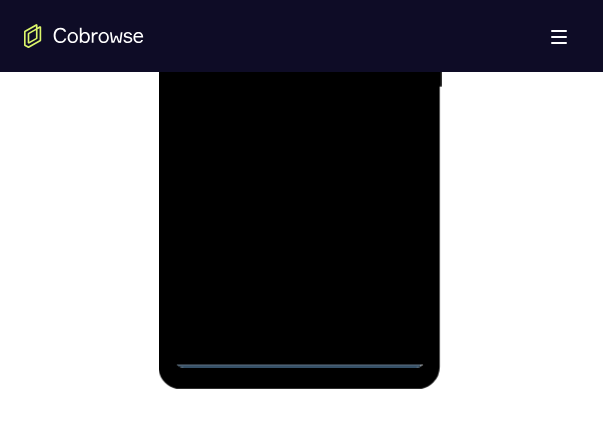 scroll, scrollTop: 1200, scrollLeft: 0, axis: vertical 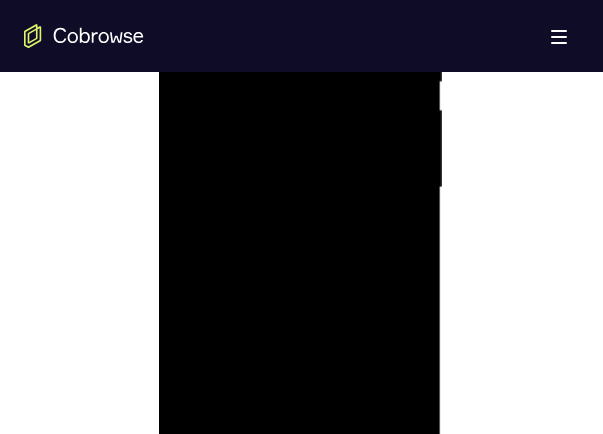 click at bounding box center (300, 188) 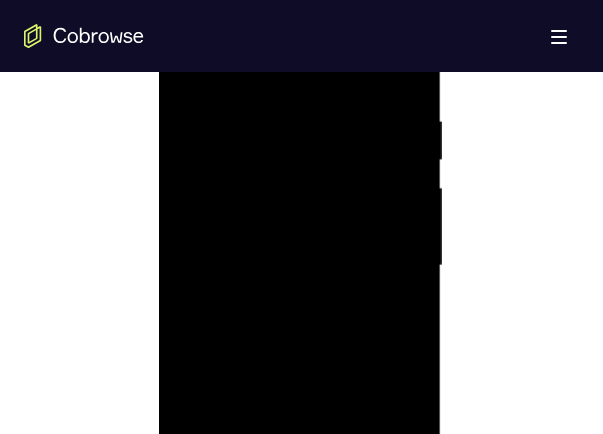 scroll, scrollTop: 1000, scrollLeft: 0, axis: vertical 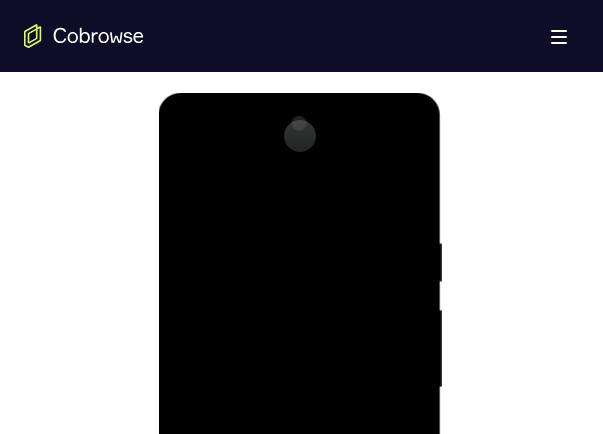 click at bounding box center (300, 388) 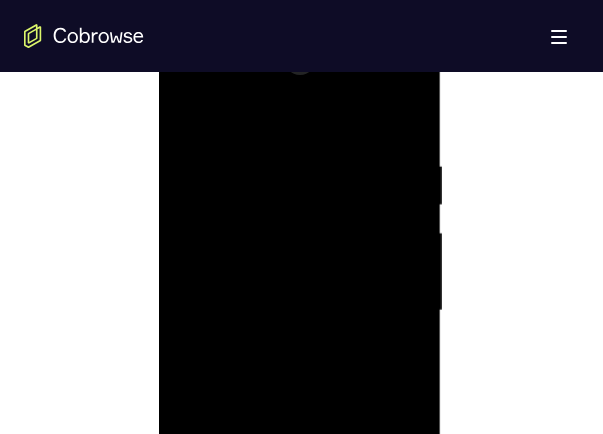 scroll, scrollTop: 1100, scrollLeft: 0, axis: vertical 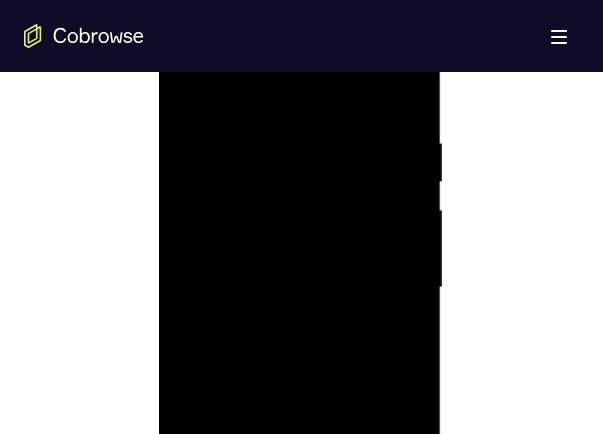 click at bounding box center (300, 288) 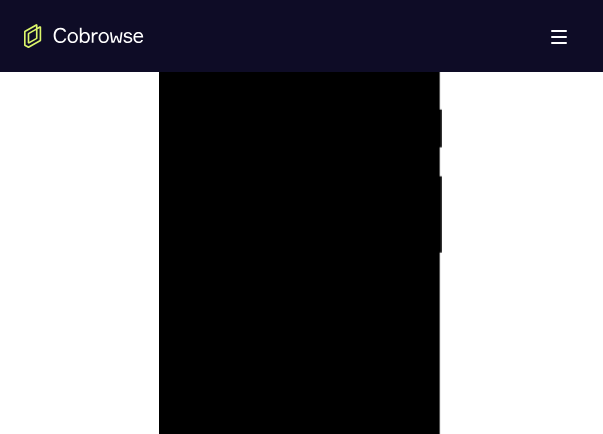 scroll, scrollTop: 1100, scrollLeft: 0, axis: vertical 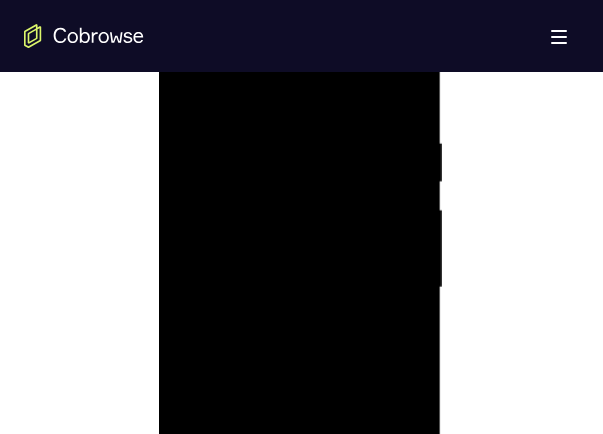 click at bounding box center [300, 288] 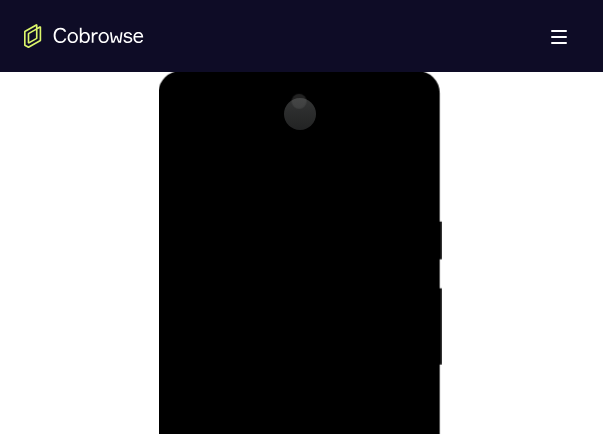 click at bounding box center [300, 366] 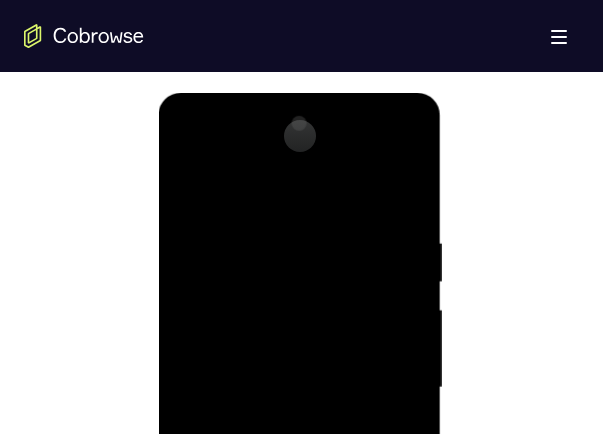 click at bounding box center [300, 388] 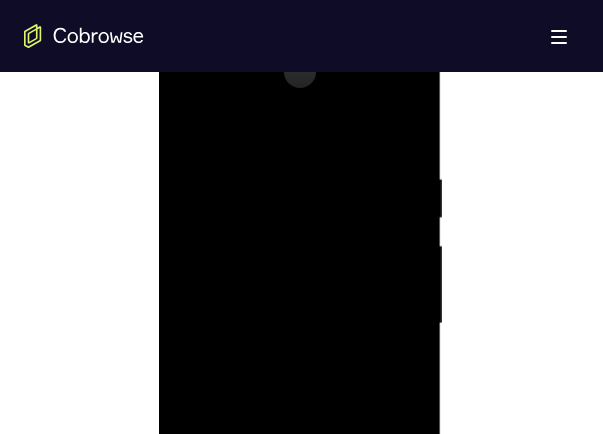 scroll, scrollTop: 1100, scrollLeft: 0, axis: vertical 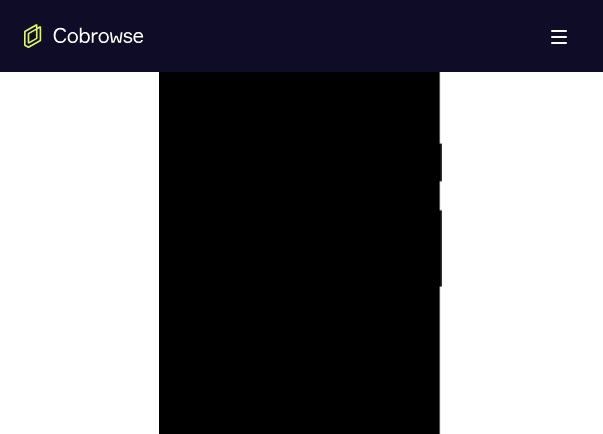 drag, startPoint x: 335, startPoint y: 182, endPoint x: 347, endPoint y: 347, distance: 165.43579 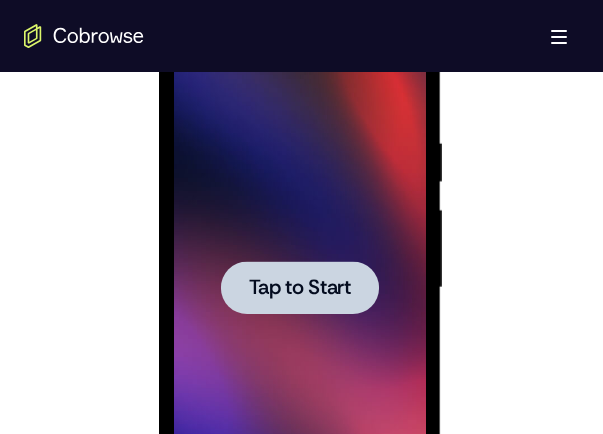 click at bounding box center [300, 288] 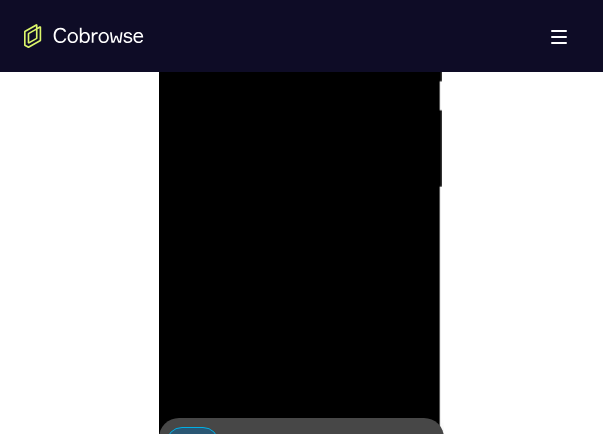 scroll, scrollTop: 1300, scrollLeft: 0, axis: vertical 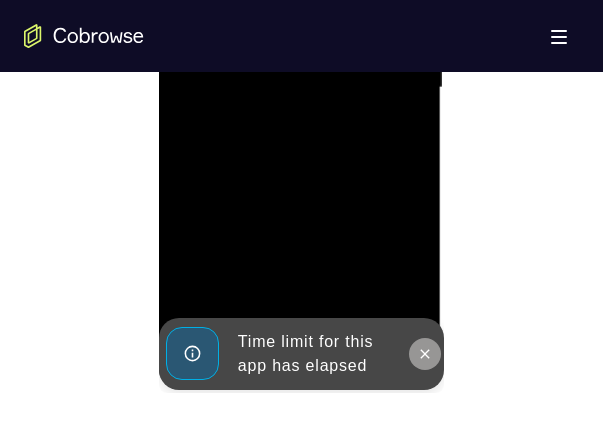 click 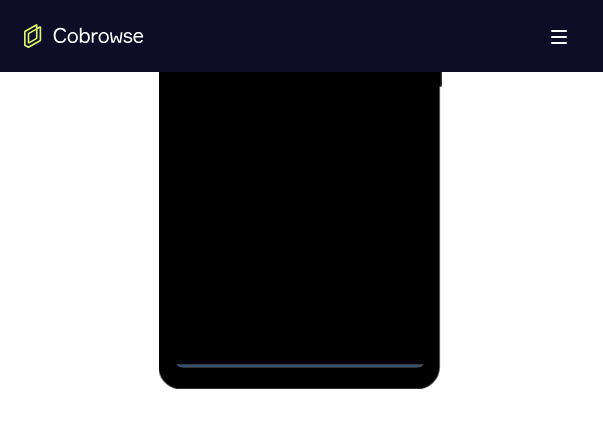 click at bounding box center (300, 88) 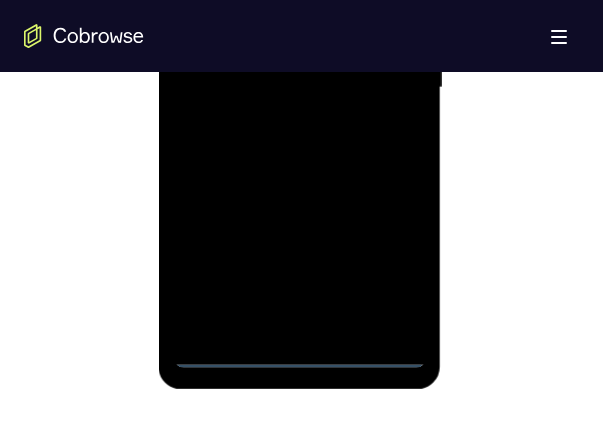 click at bounding box center [300, 88] 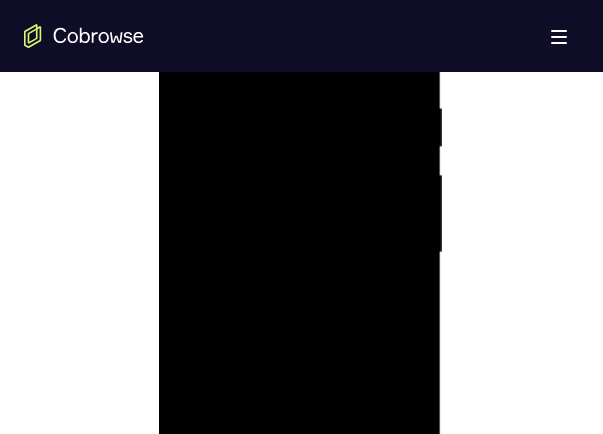 scroll, scrollTop: 1100, scrollLeft: 0, axis: vertical 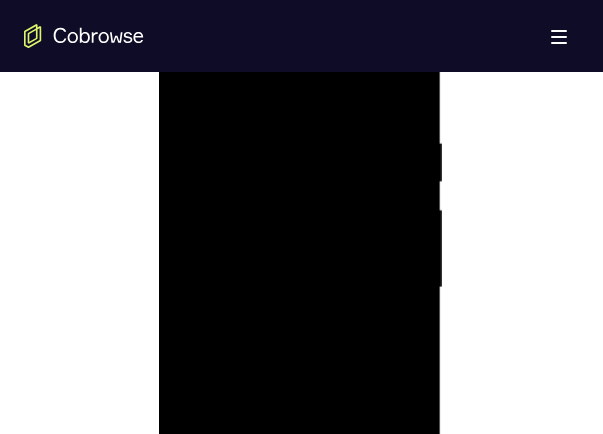 click at bounding box center (300, 288) 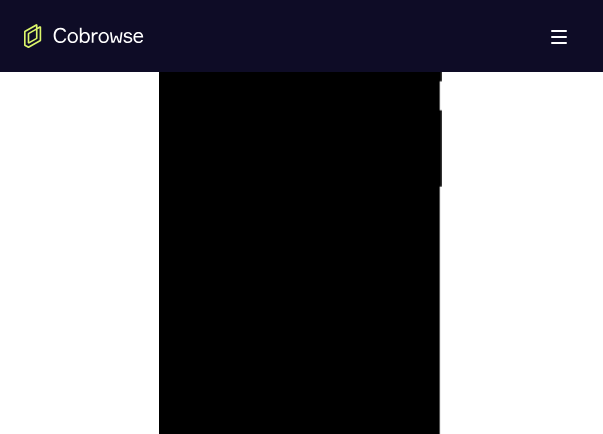 scroll, scrollTop: 1300, scrollLeft: 0, axis: vertical 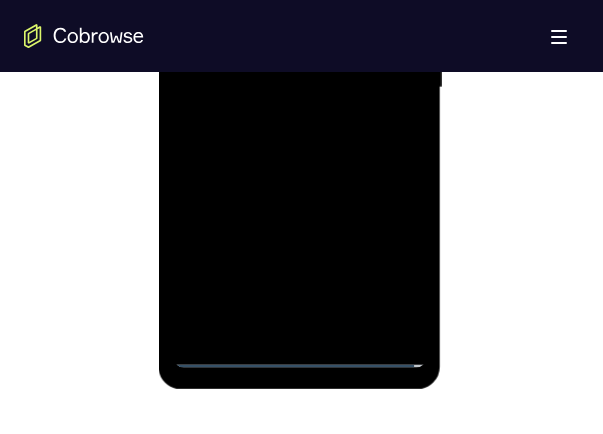 click at bounding box center (300, 88) 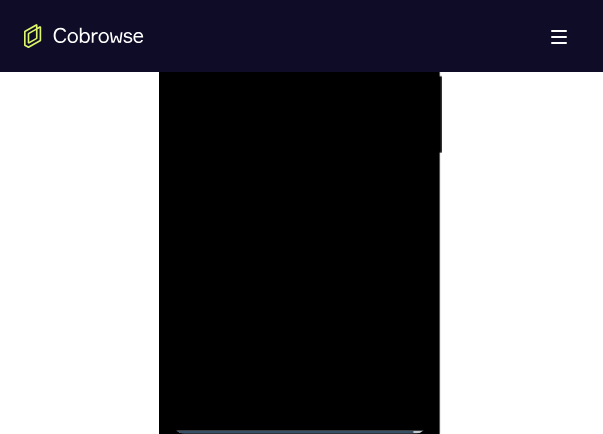 scroll, scrollTop: 1200, scrollLeft: 0, axis: vertical 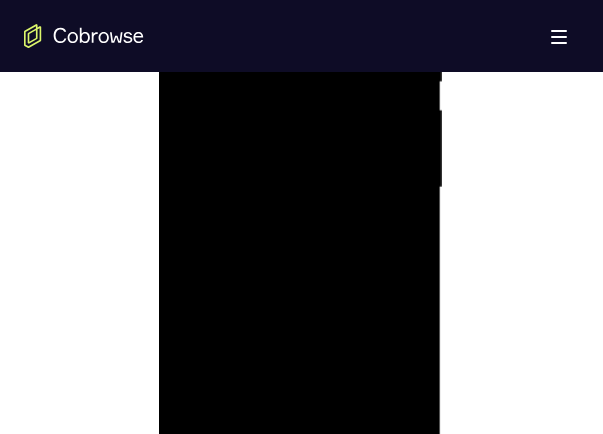 click at bounding box center [300, 188] 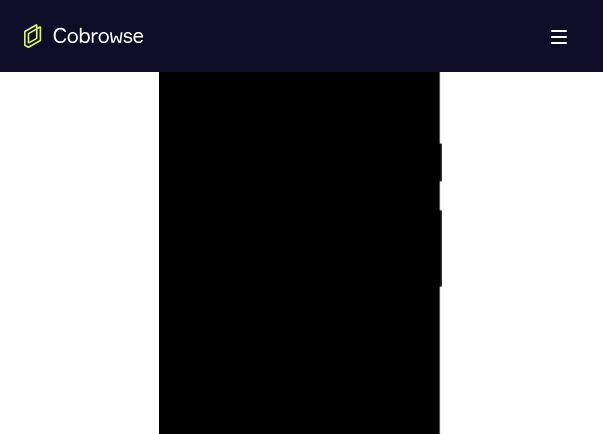 click at bounding box center (300, 288) 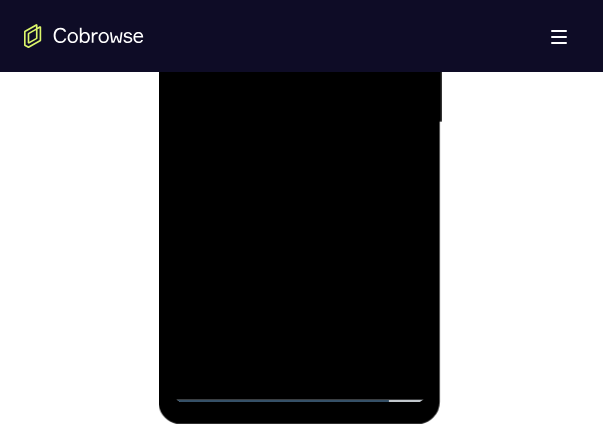 scroll, scrollTop: 1300, scrollLeft: 0, axis: vertical 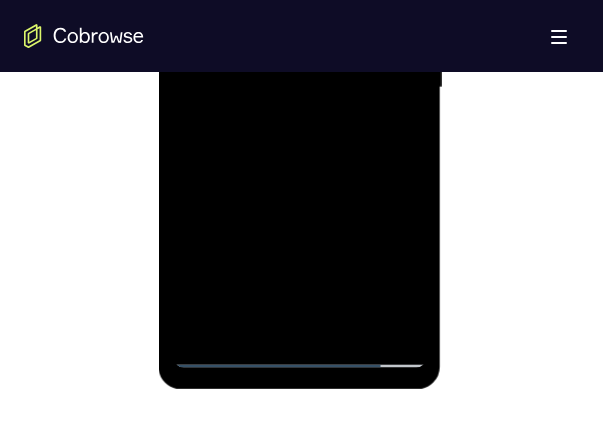drag, startPoint x: 321, startPoint y: 236, endPoint x: 326, endPoint y: -32, distance: 268.04663 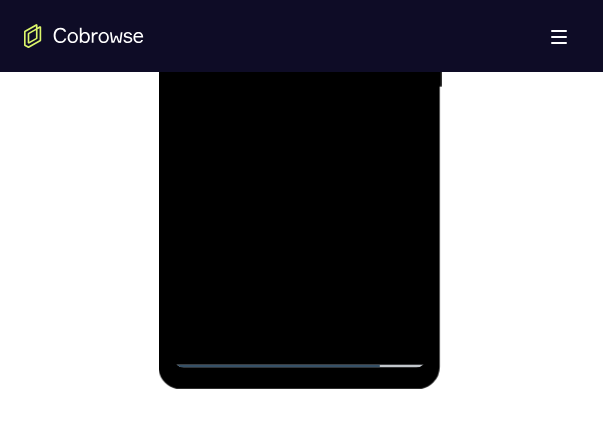 drag, startPoint x: 276, startPoint y: 184, endPoint x: 262, endPoint y: -170, distance: 354.27673 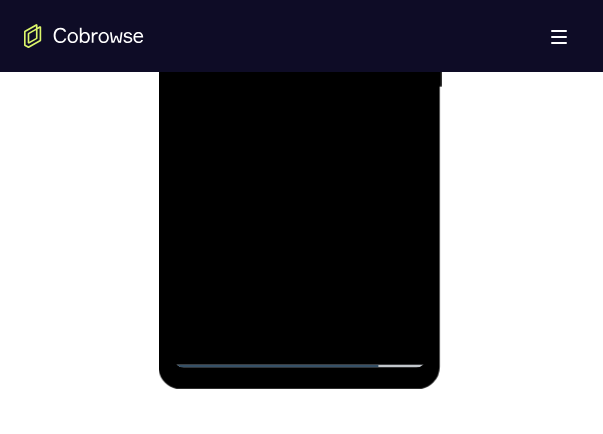 drag, startPoint x: 329, startPoint y: 205, endPoint x: 312, endPoint y: 37, distance: 168.85793 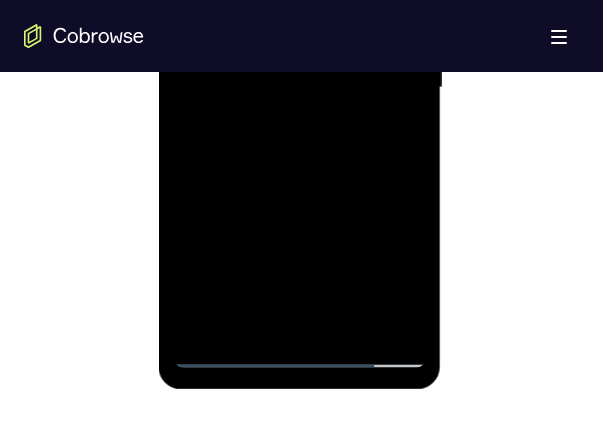 drag, startPoint x: 324, startPoint y: 225, endPoint x: 347, endPoint y: 269, distance: 49.648766 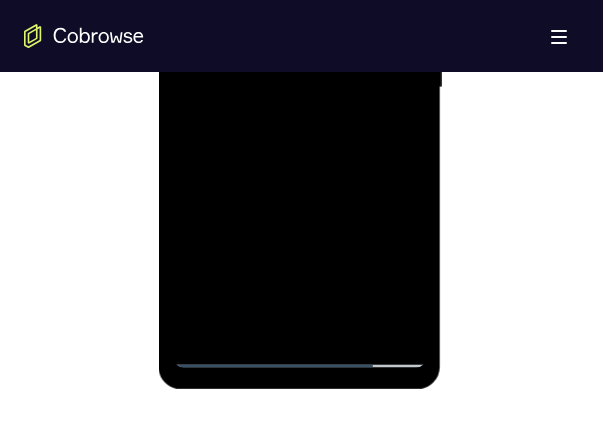 click at bounding box center [300, 88] 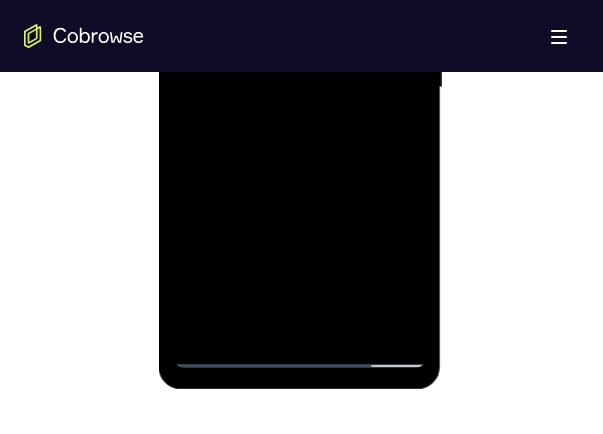 click at bounding box center (300, 88) 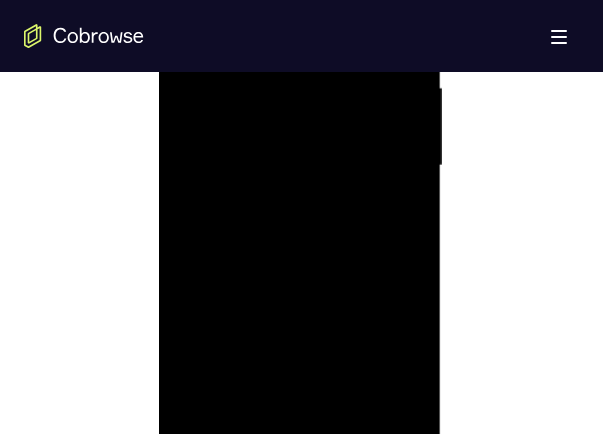 scroll, scrollTop: 1200, scrollLeft: 0, axis: vertical 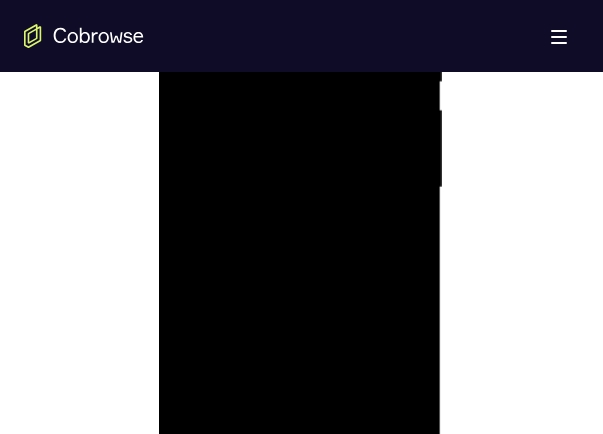 click at bounding box center [300, 188] 